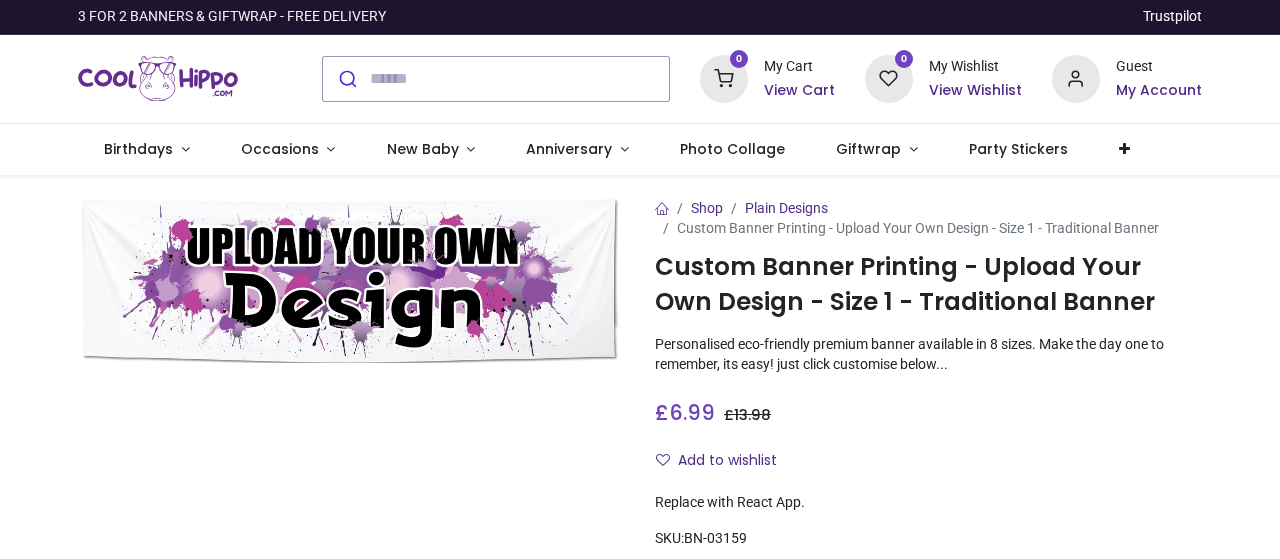 scroll, scrollTop: 0, scrollLeft: 0, axis: both 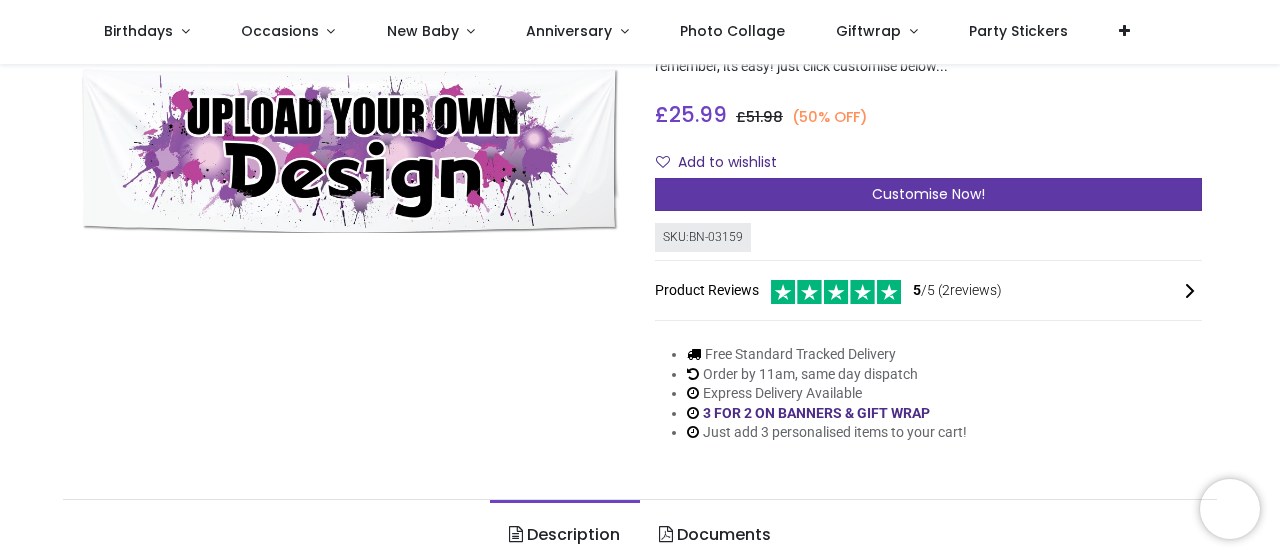 click on "Customise Now!" at bounding box center (928, 194) 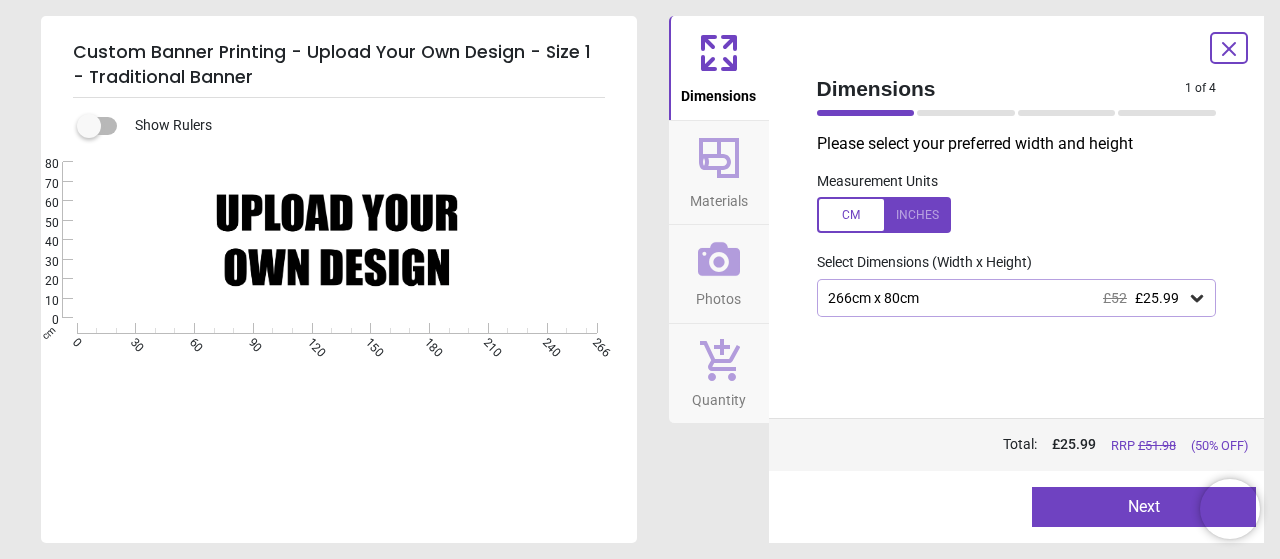 click at bounding box center [884, 215] 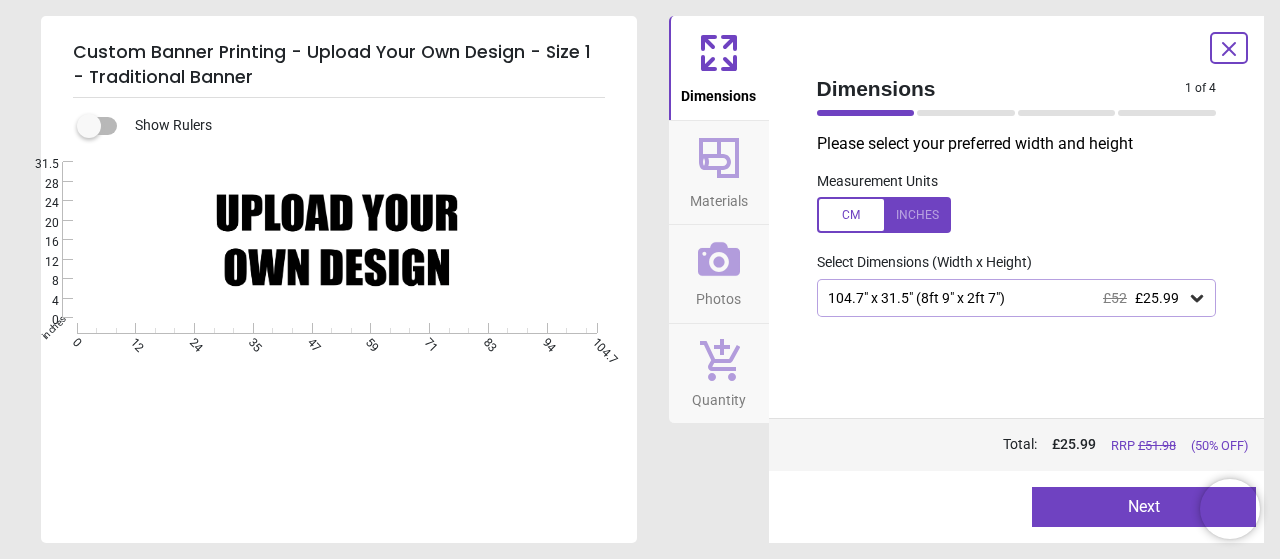 click on "104.7"  x  31.5"    (8ft 9" x 2ft 7")   £52 £25.99" at bounding box center [1007, 298] 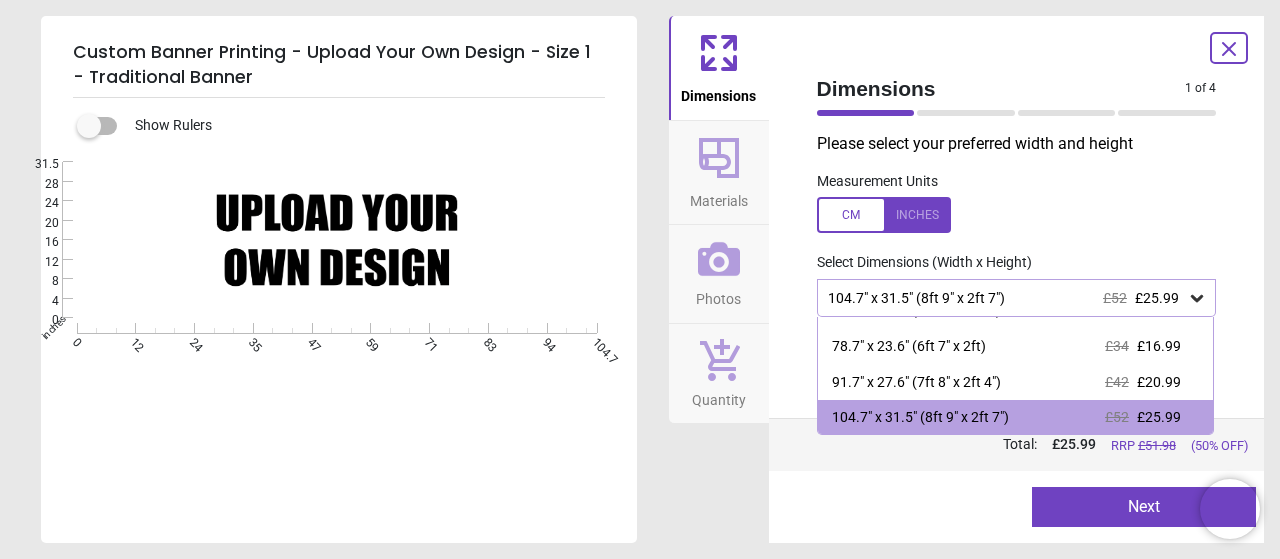 scroll, scrollTop: 96, scrollLeft: 0, axis: vertical 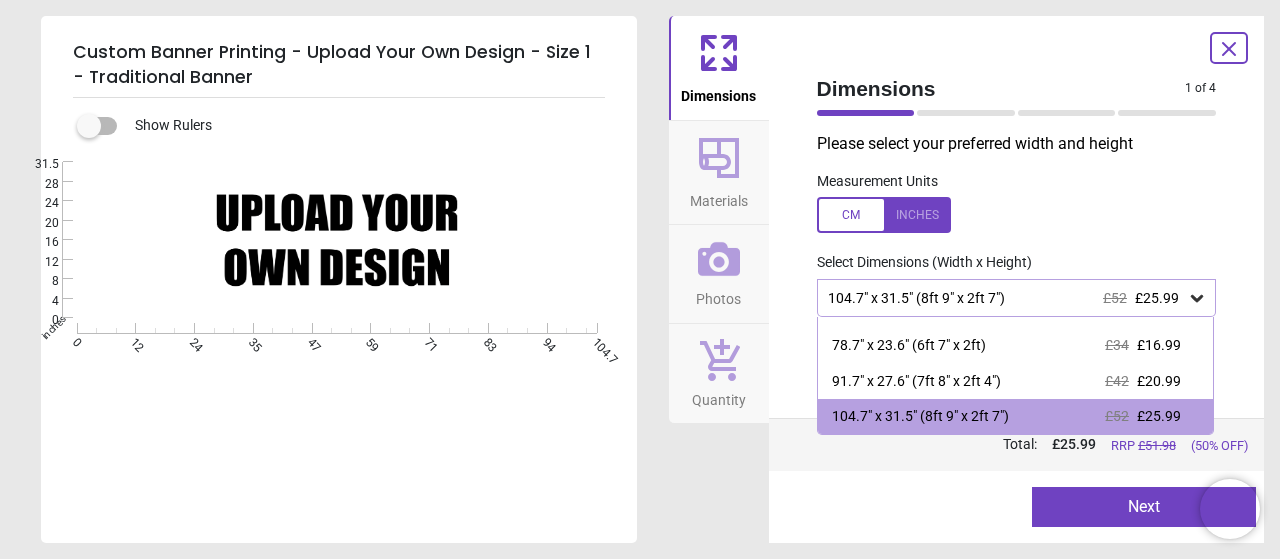 click on "104.7"  x  31.5"    (8ft 9" x 2ft 7")   £52 £25.99" at bounding box center [1007, 298] 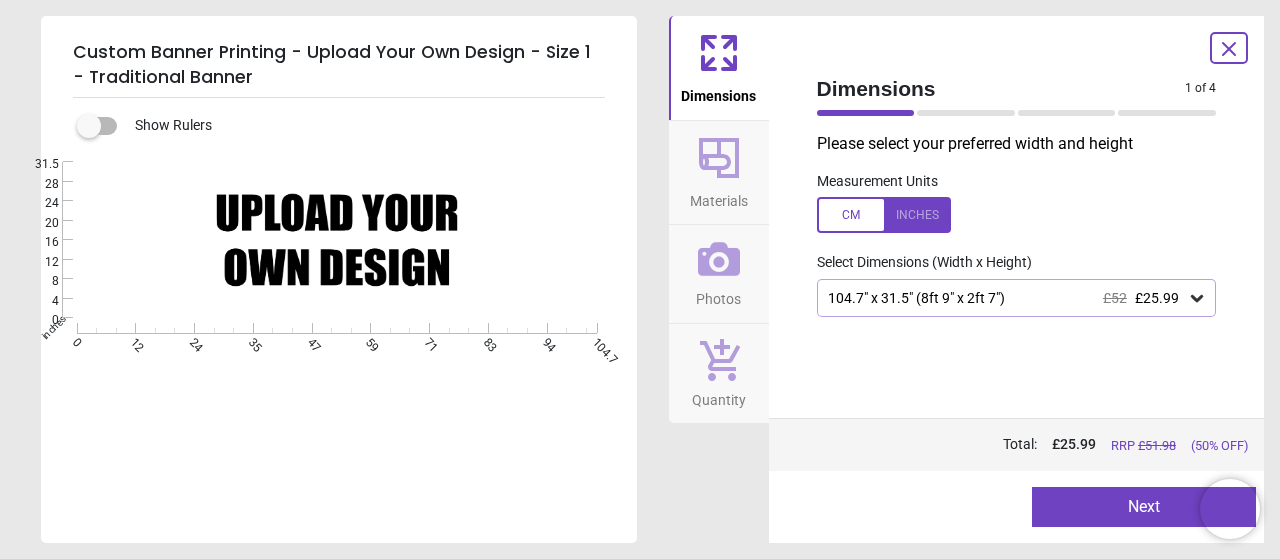click at bounding box center (884, 215) 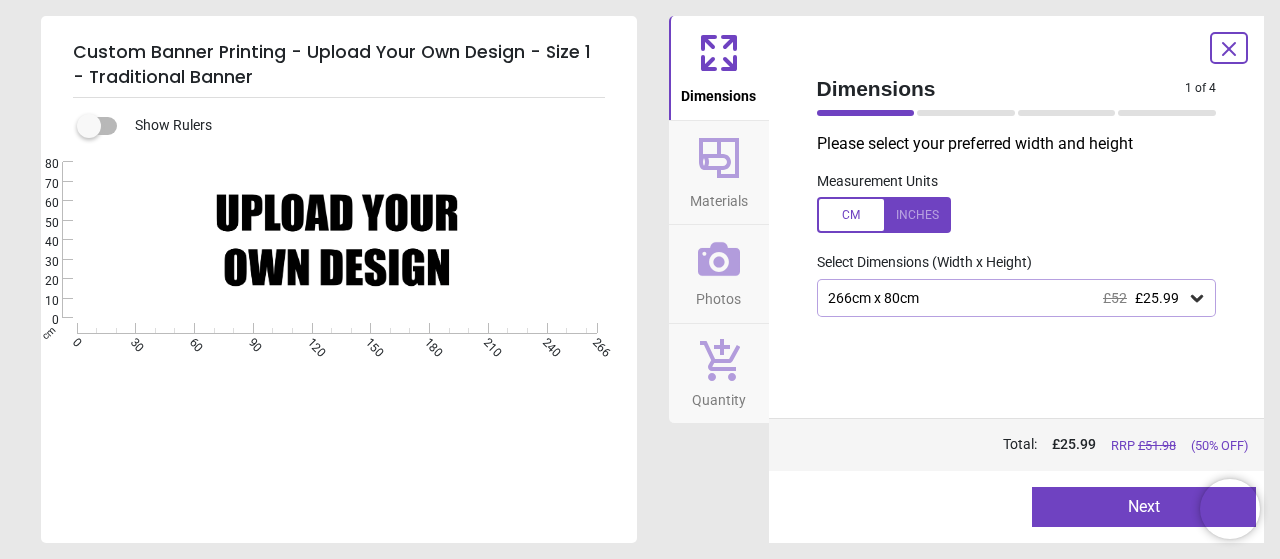 click on "266cm  x  80cm       £52 £25.99" at bounding box center [1007, 298] 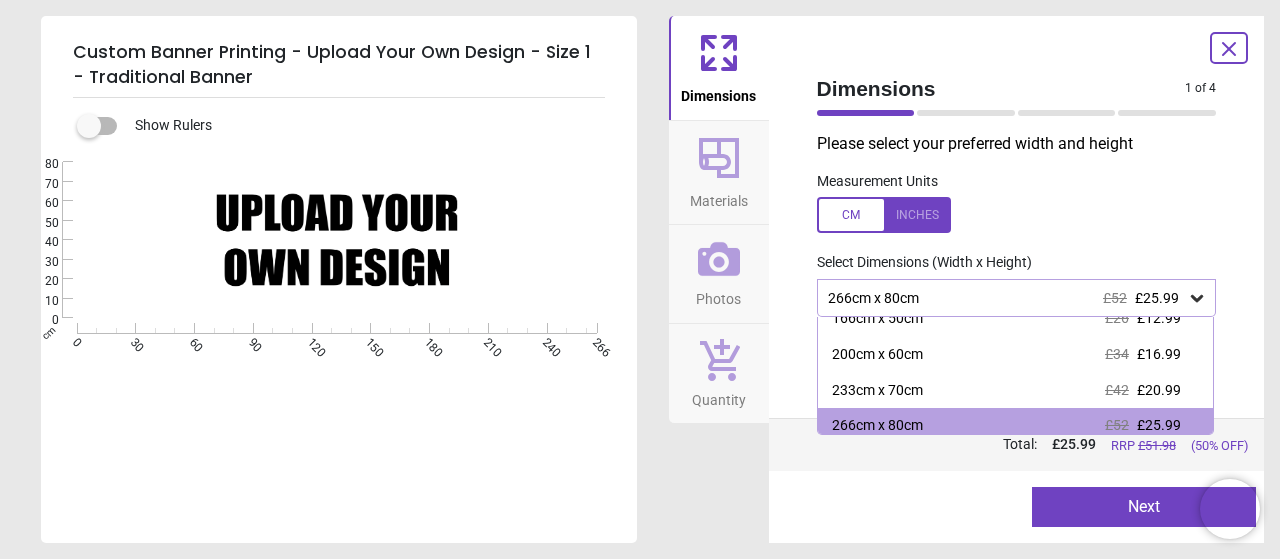 scroll, scrollTop: 96, scrollLeft: 0, axis: vertical 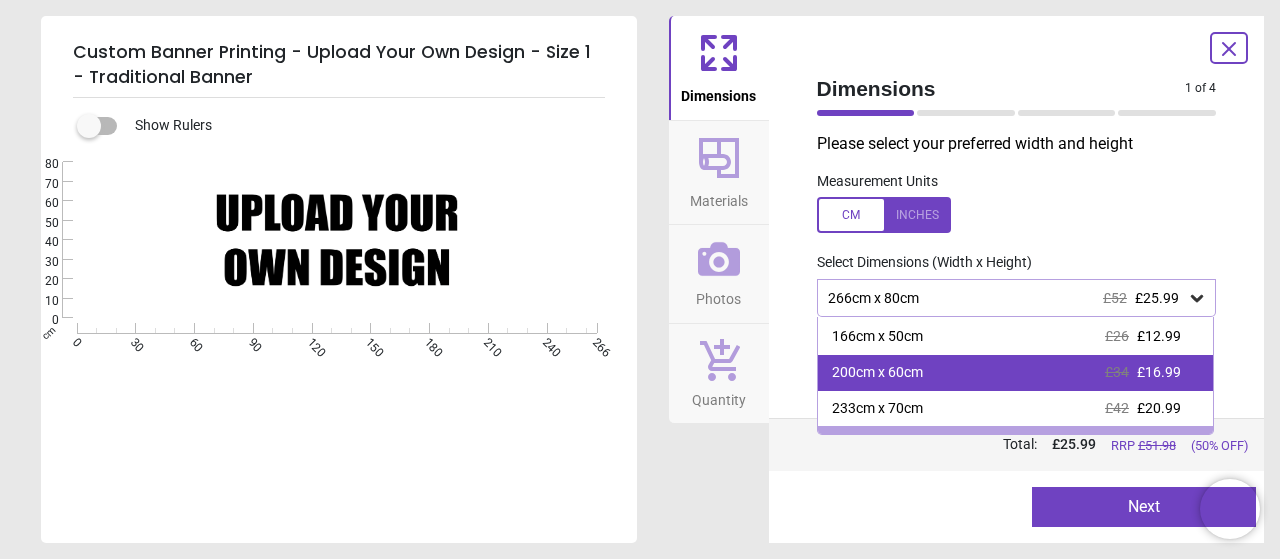 click on "200cm  x  60cm" at bounding box center (877, 373) 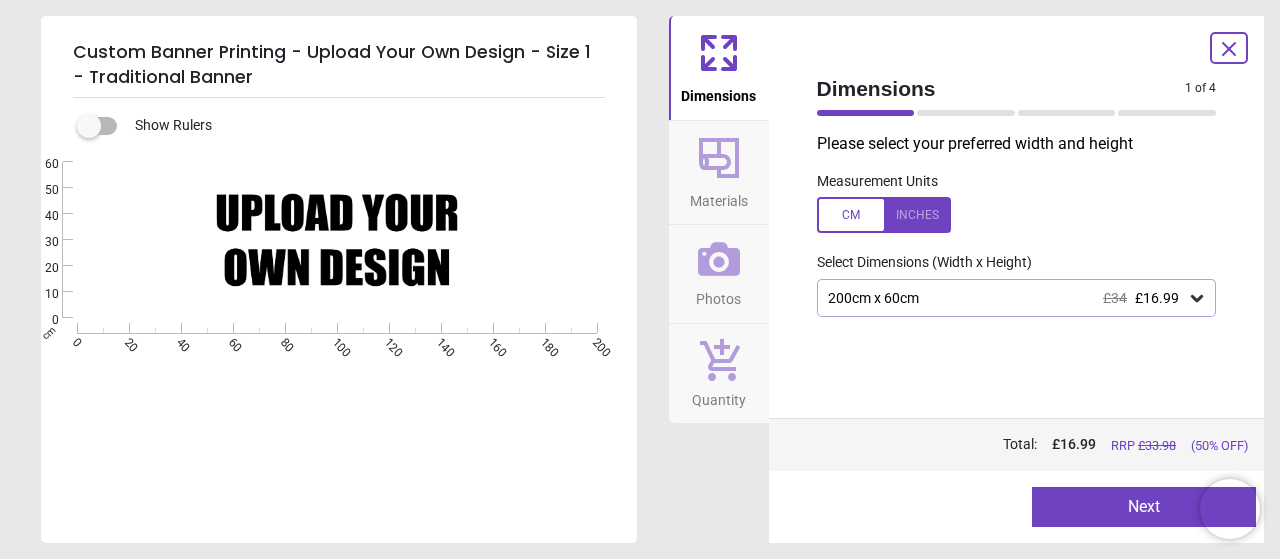 click on "Next" at bounding box center (1144, 507) 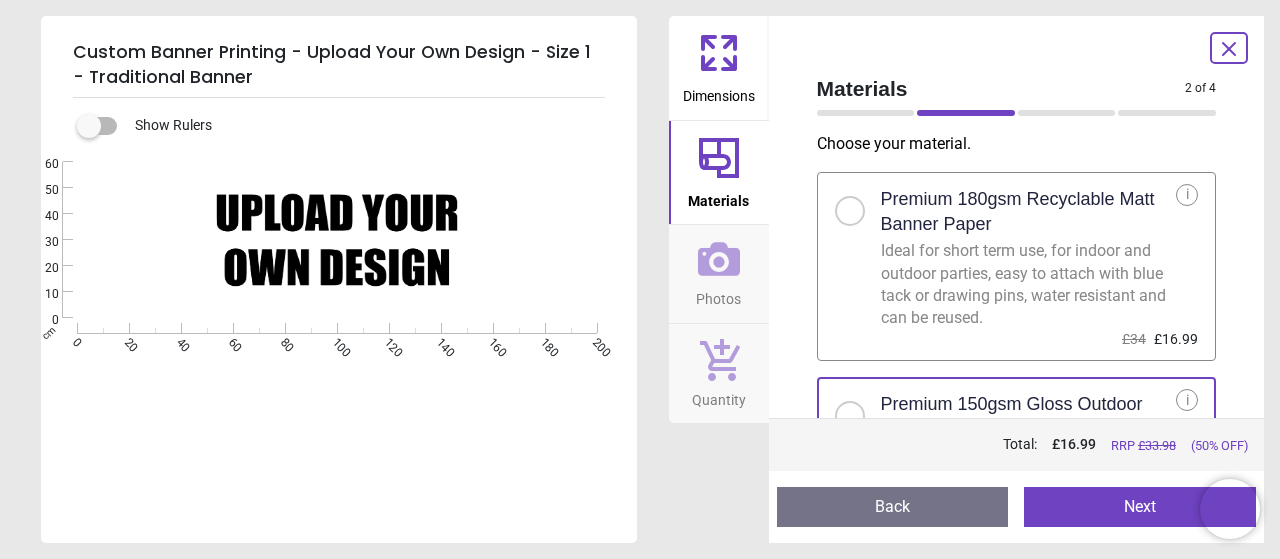 scroll, scrollTop: 147, scrollLeft: 0, axis: vertical 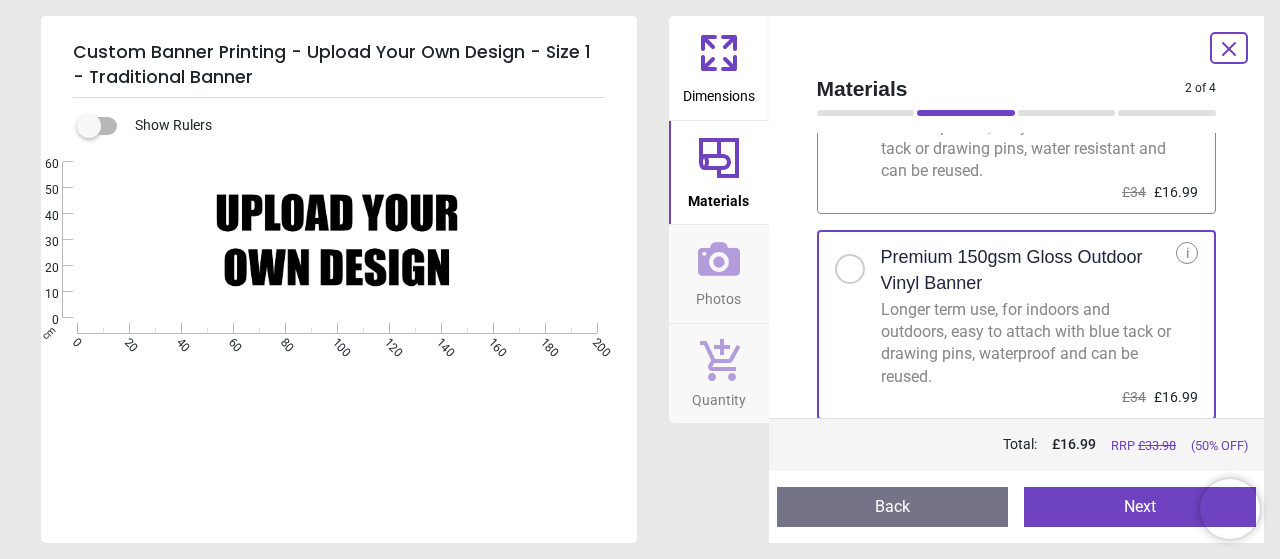 click on "Next" at bounding box center [1140, 507] 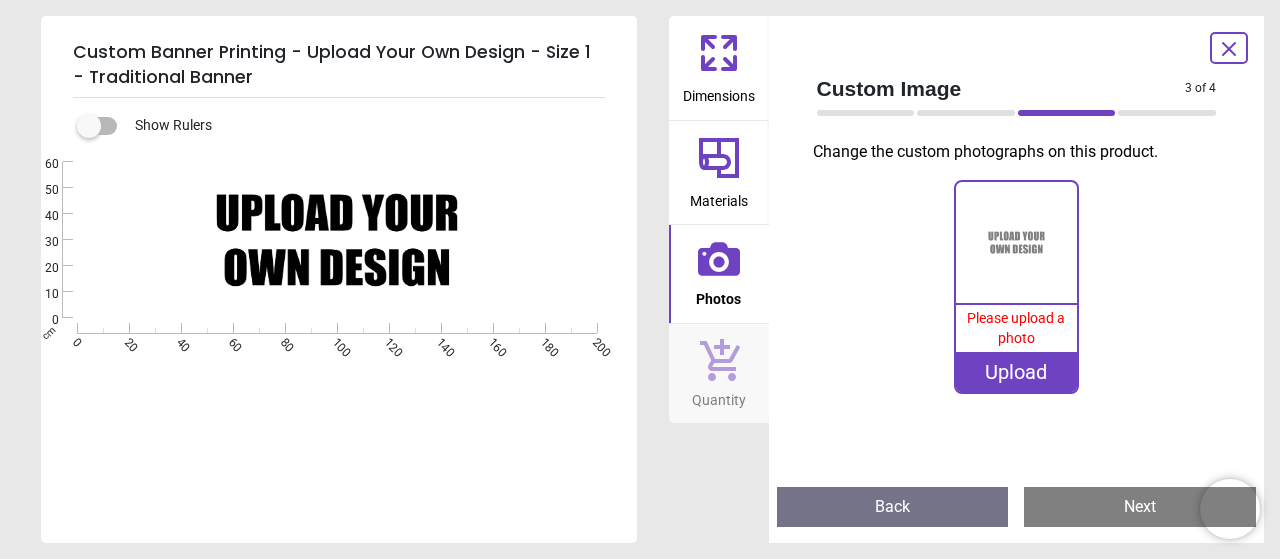 click on "Upload" at bounding box center [1016, 372] 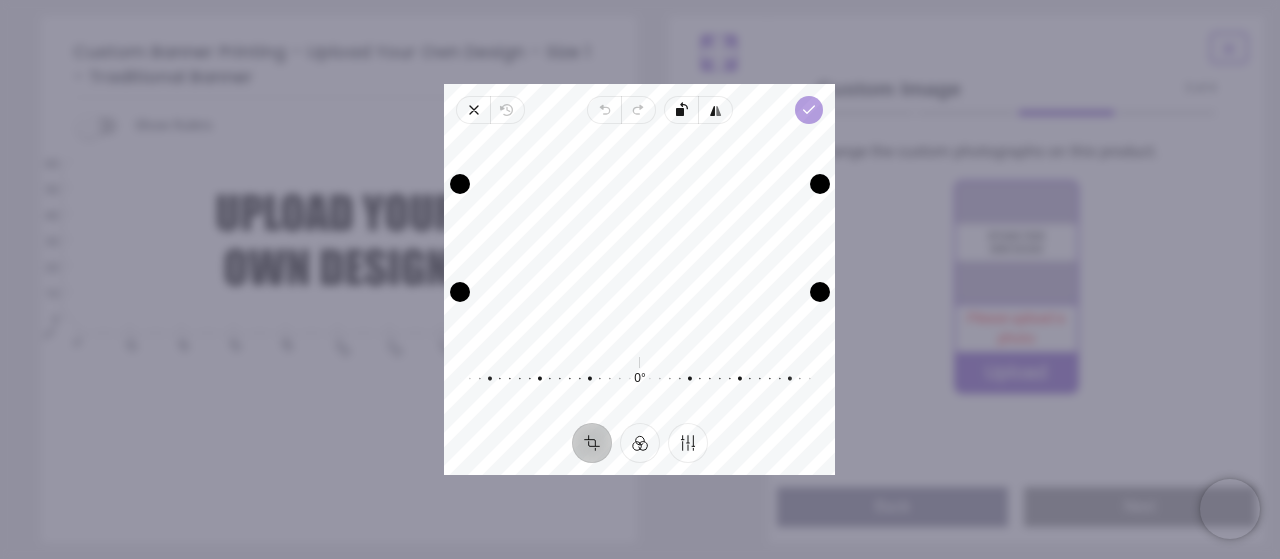 click 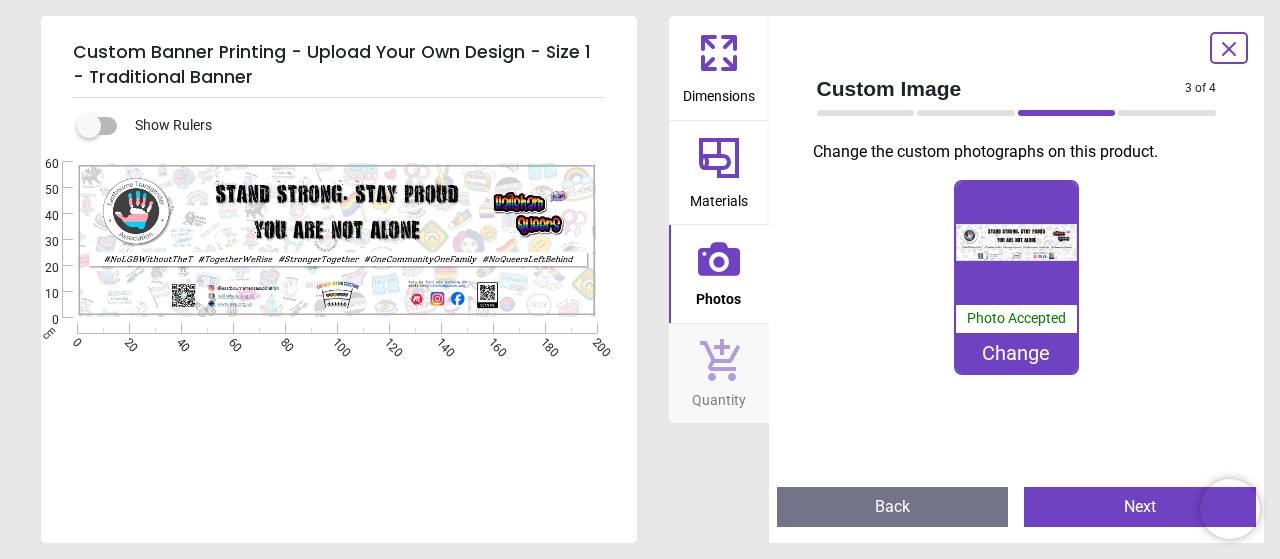 click on "Next" at bounding box center [1140, 507] 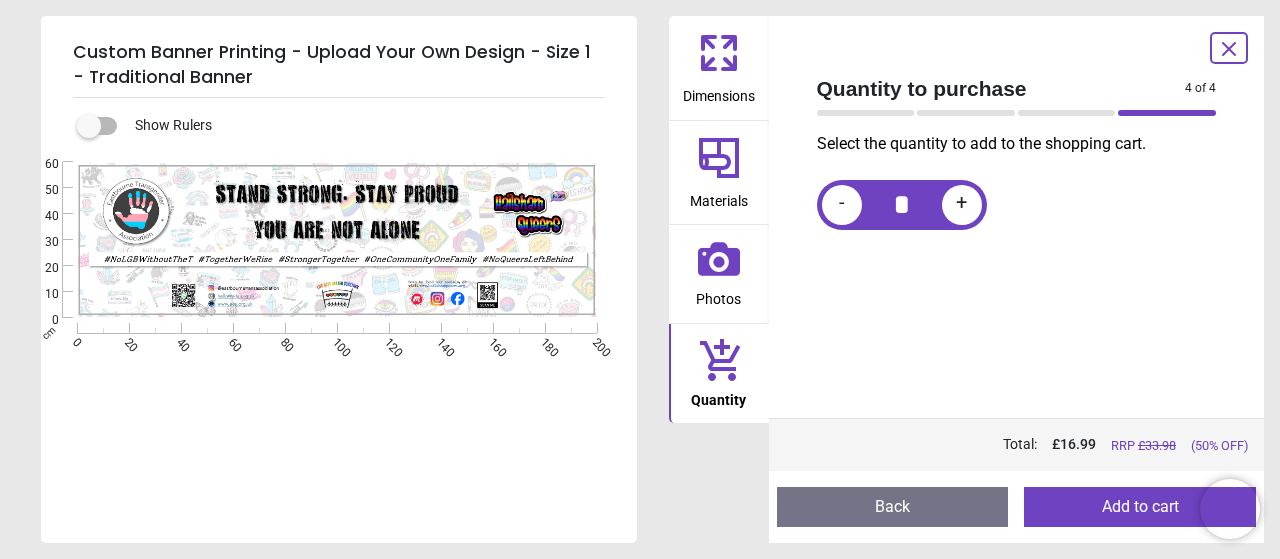 click on "Add to cart" at bounding box center [1140, 507] 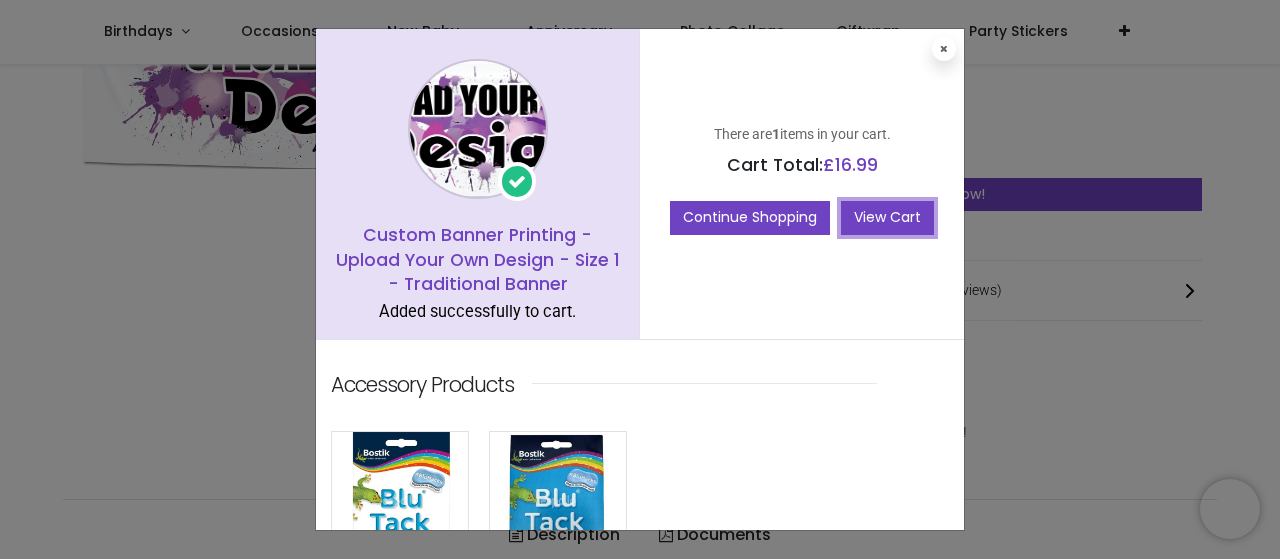click on "View Cart" at bounding box center [887, 218] 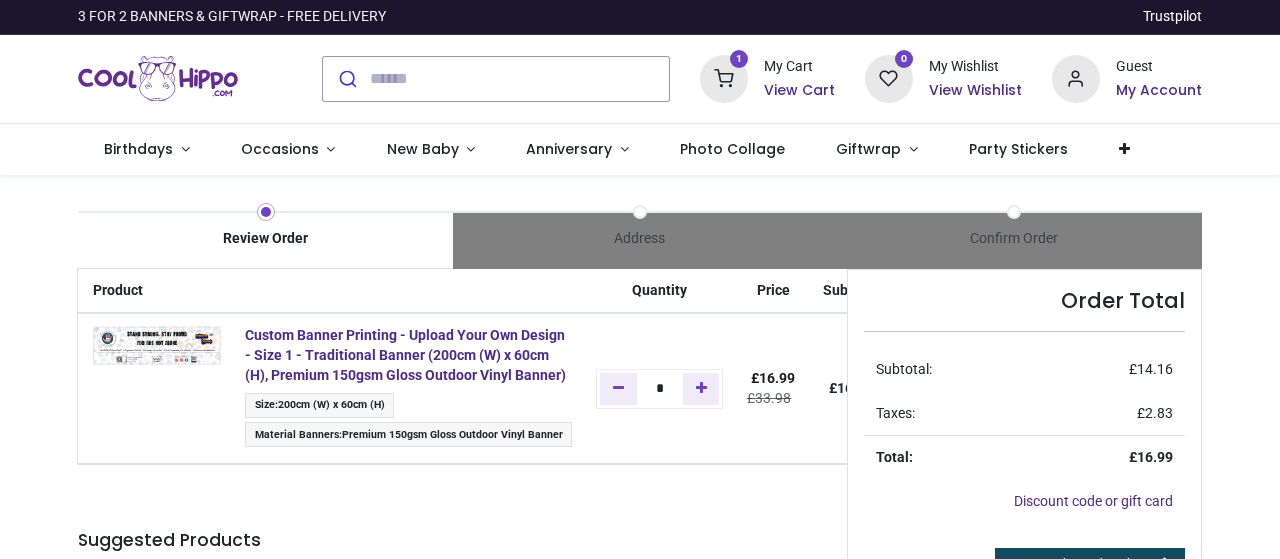 scroll, scrollTop: 0, scrollLeft: 0, axis: both 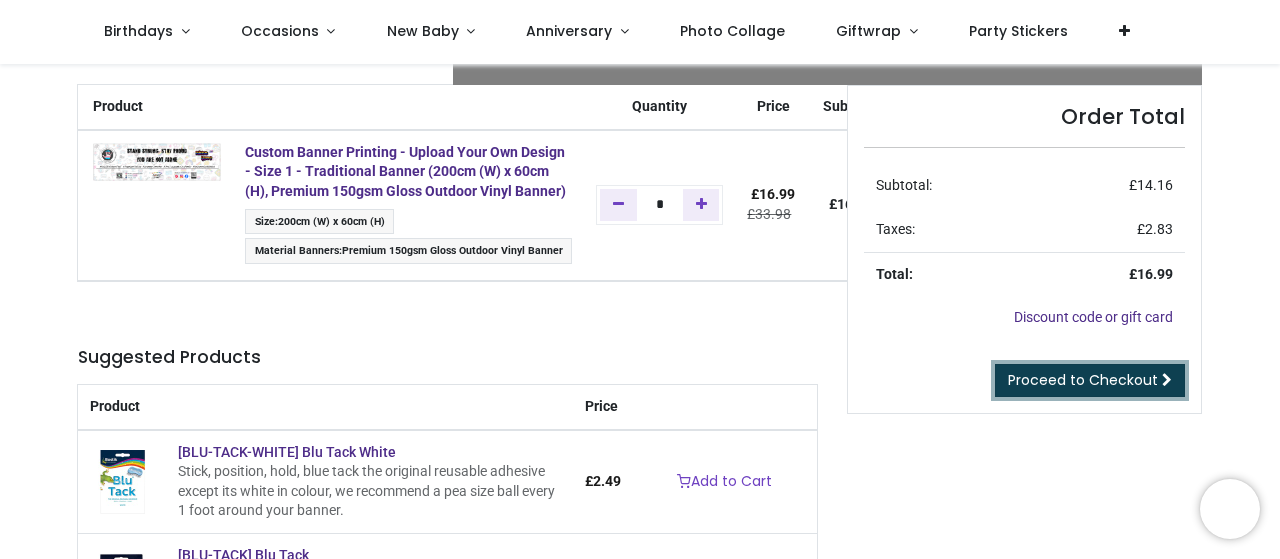 click on "Proceed to Checkout" at bounding box center (1083, 380) 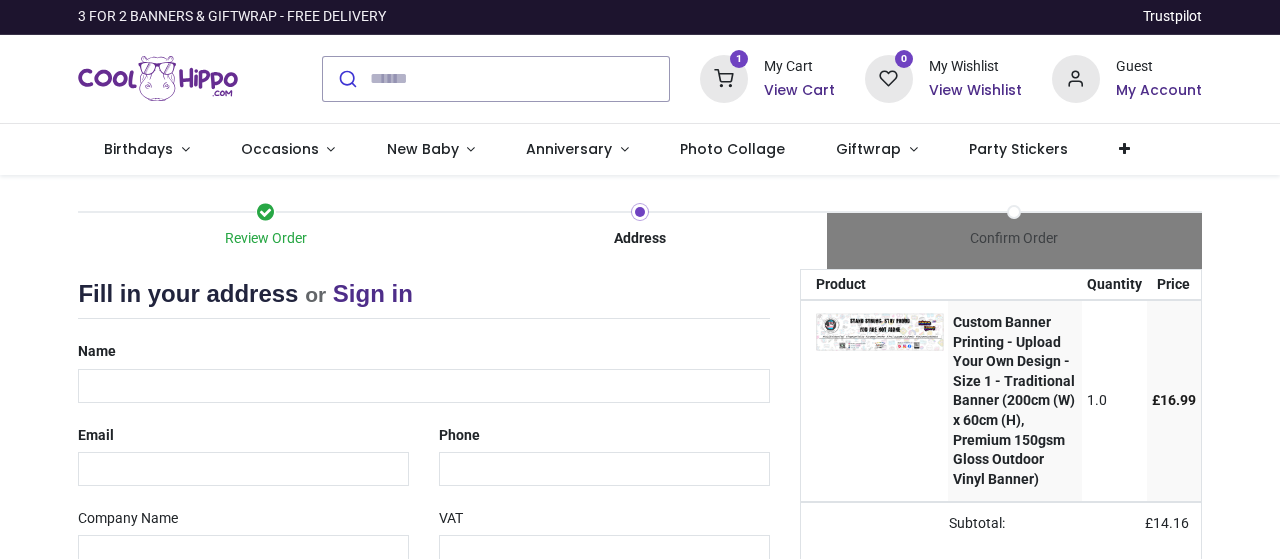 scroll, scrollTop: 0, scrollLeft: 0, axis: both 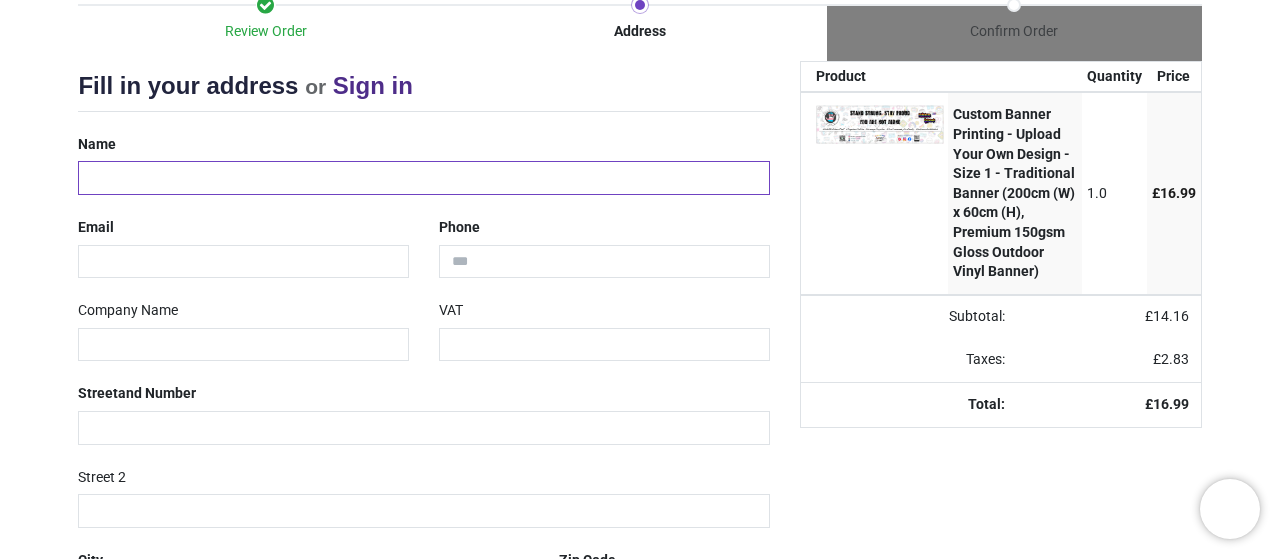 click at bounding box center [423, 178] 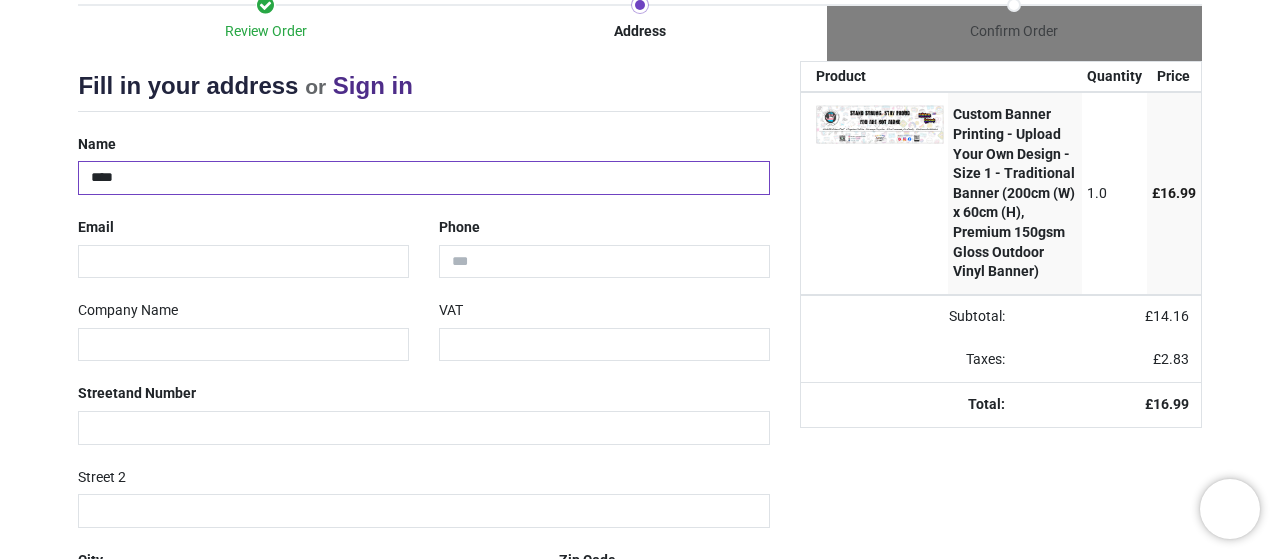 type on "**********" 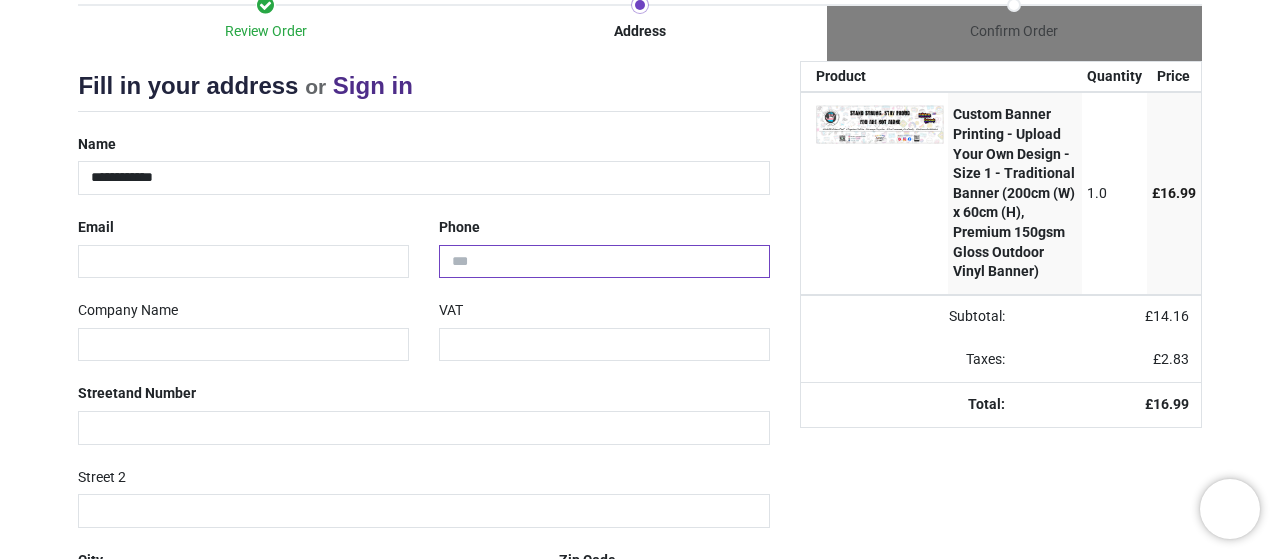 type on "**********" 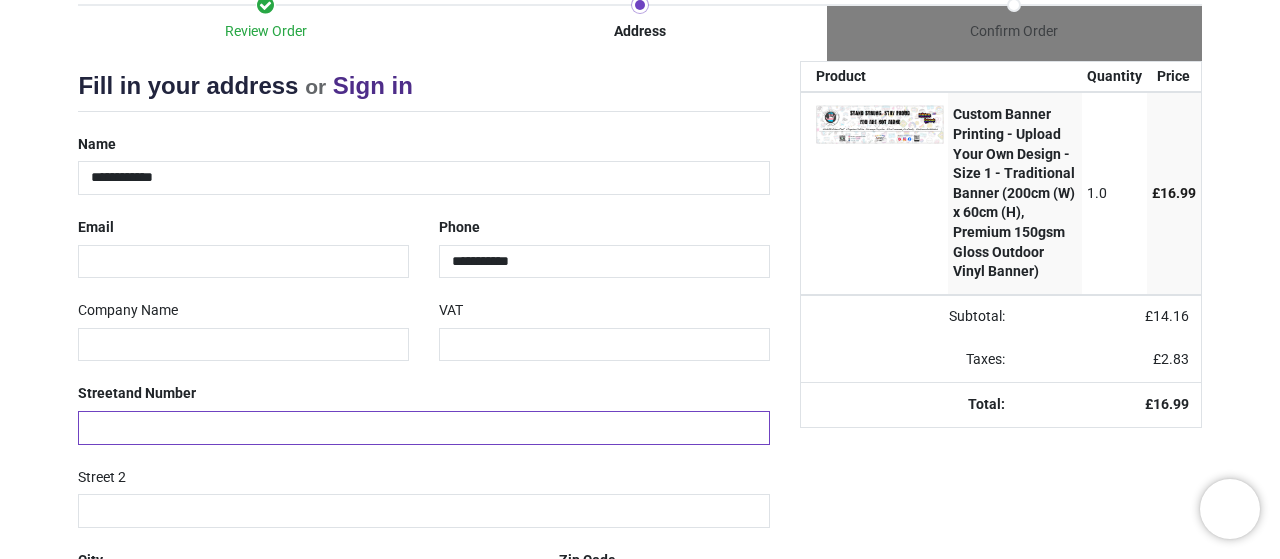 type on "**" 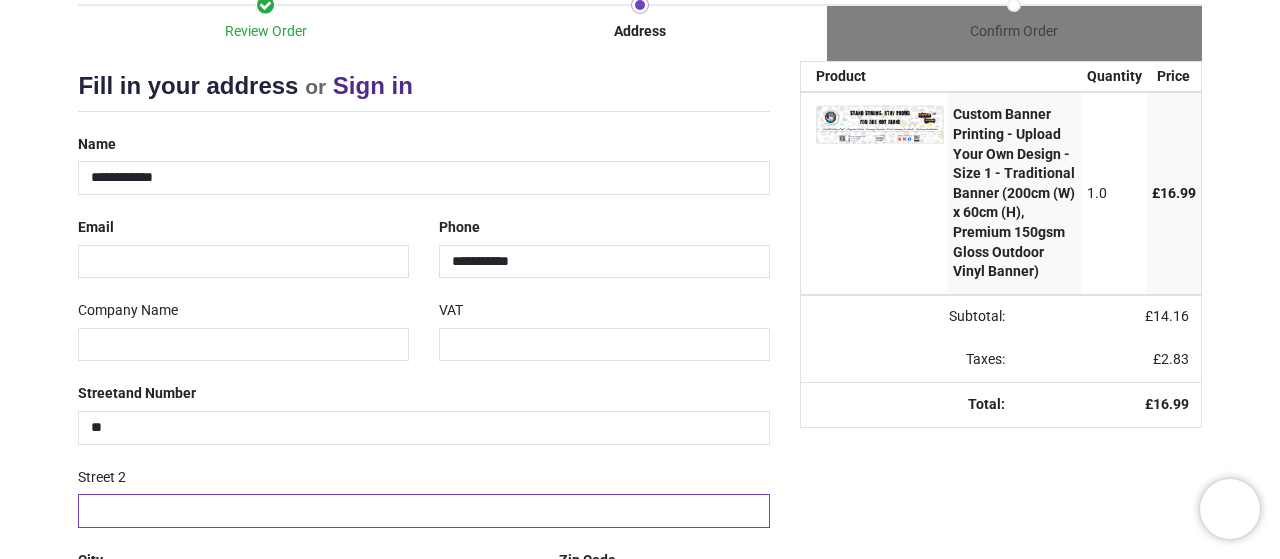 type on "*********" 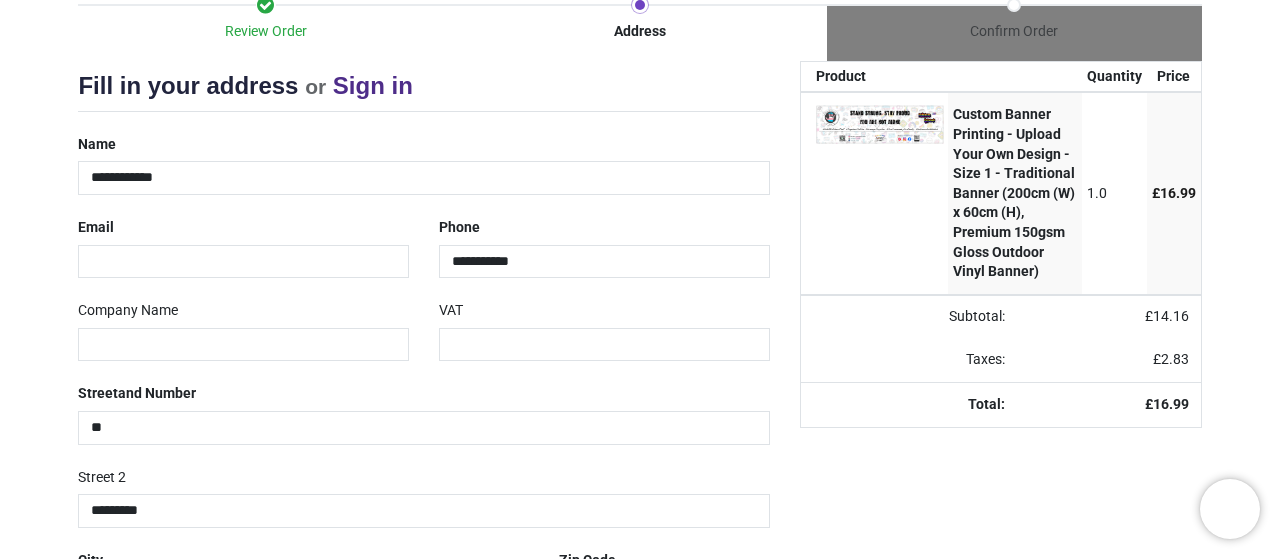 type on "********" 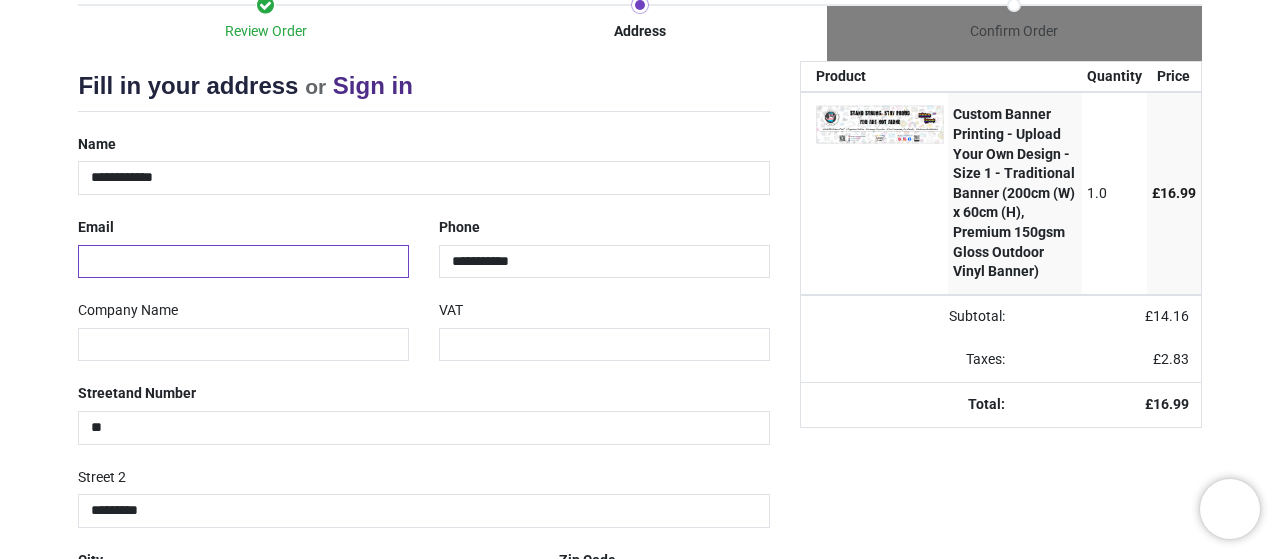 click at bounding box center [243, 262] 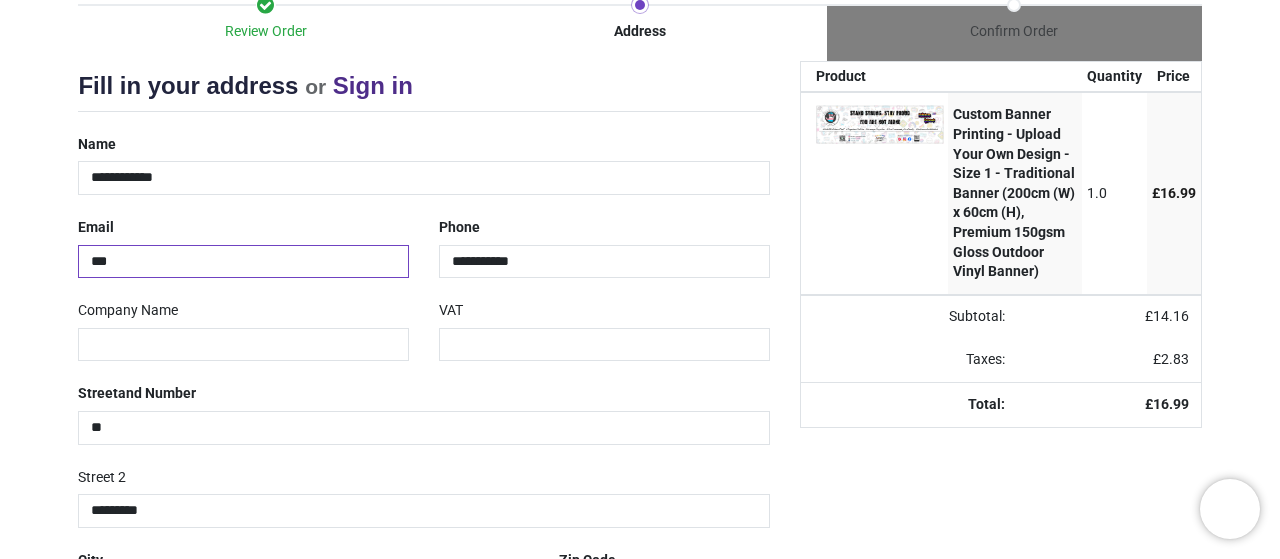 drag, startPoint x: 116, startPoint y: 258, endPoint x: 38, endPoint y: 257, distance: 78.00641 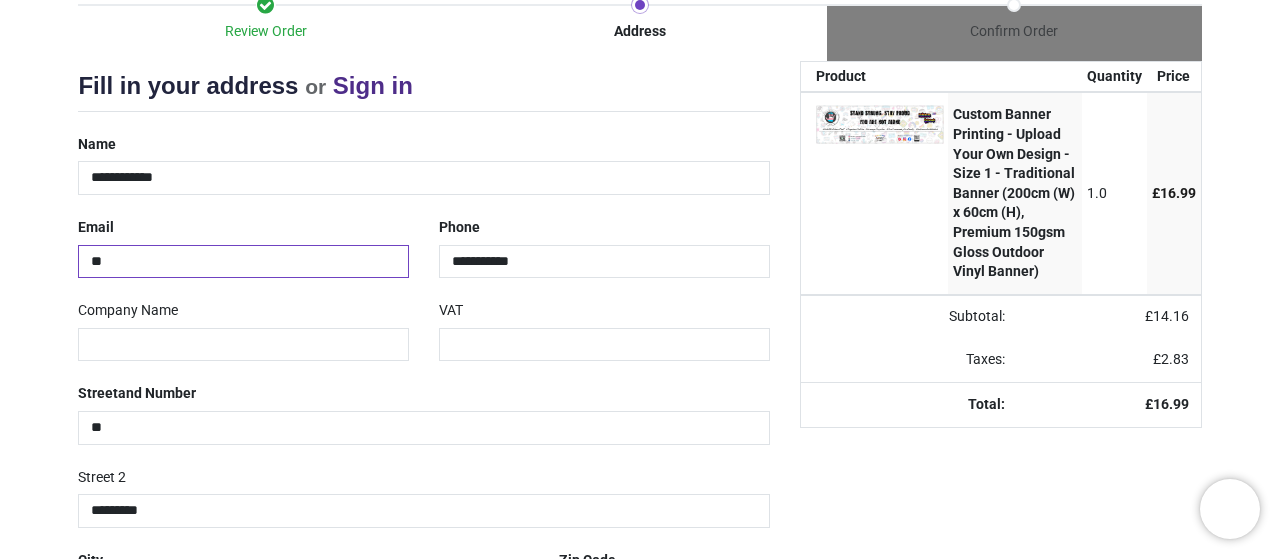 type on "*" 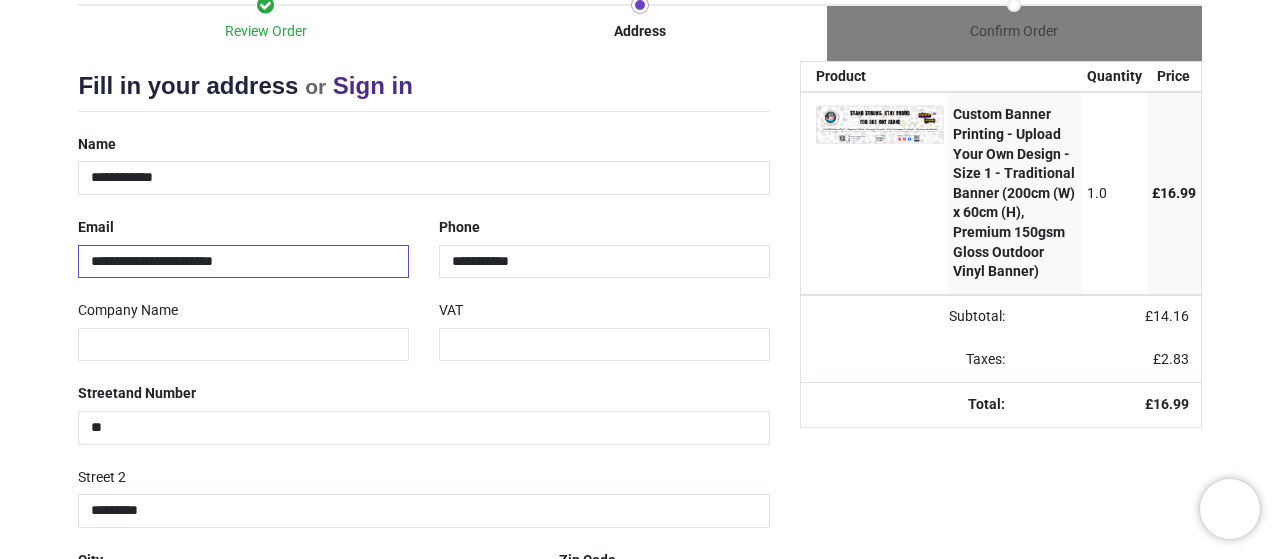 type on "**********" 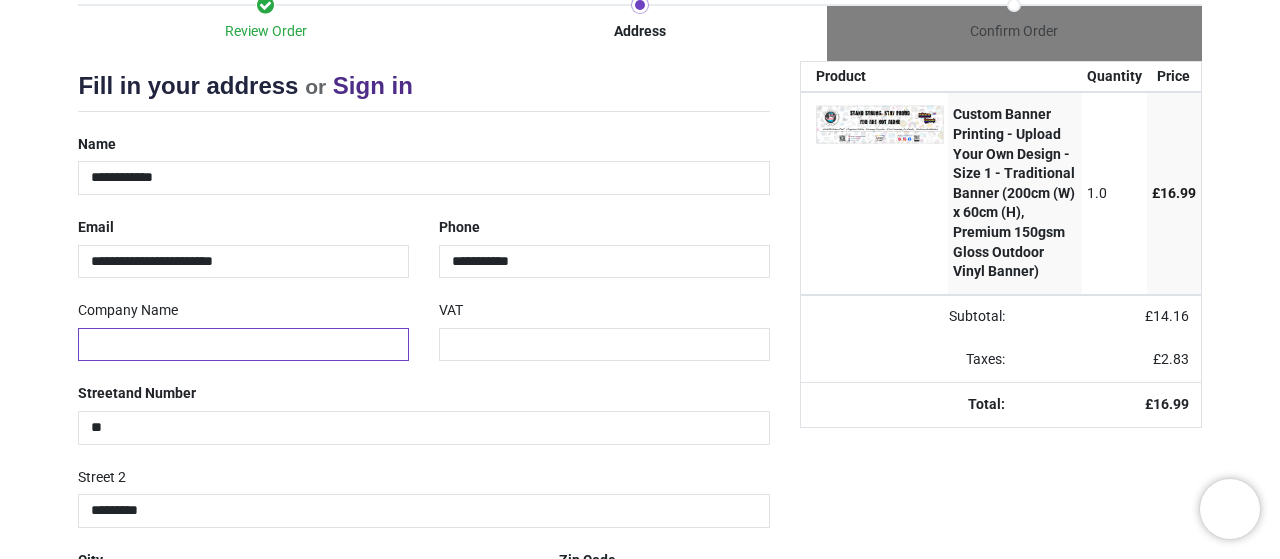 click at bounding box center (243, 345) 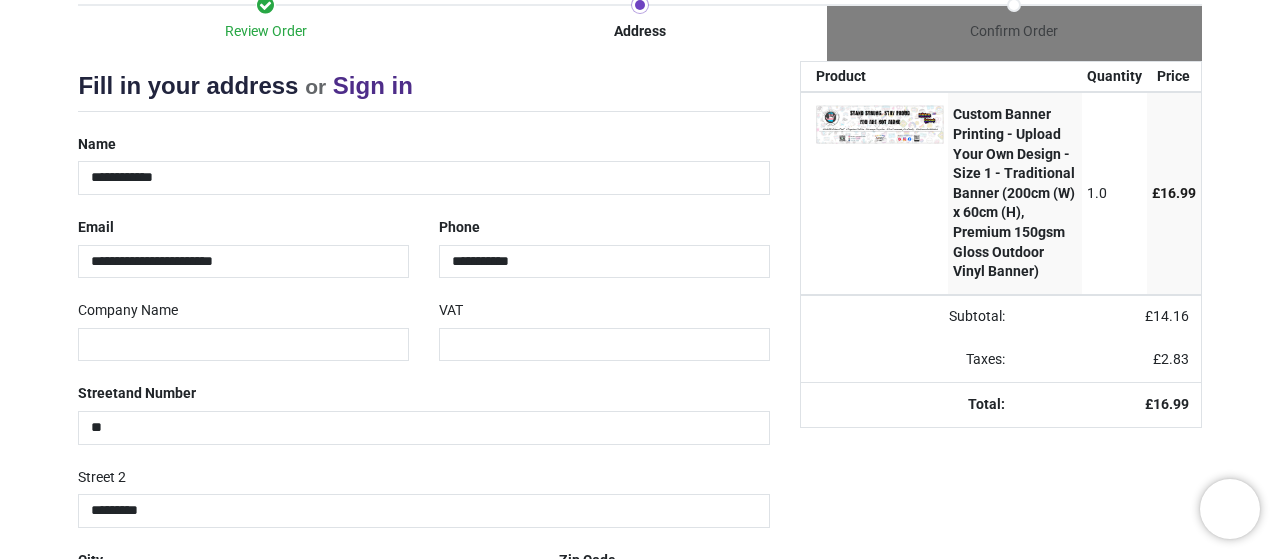 click on "Review Order
Address
Confirm Order
Your order:    £  16.99 Product Price" at bounding box center [640, 387] 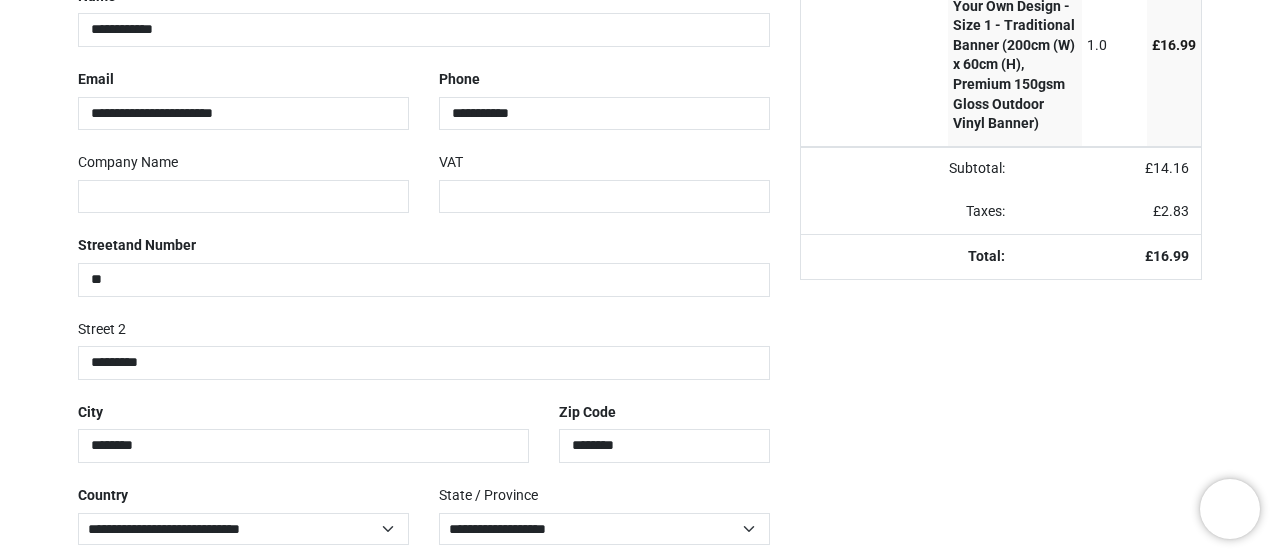 scroll, scrollTop: 450, scrollLeft: 0, axis: vertical 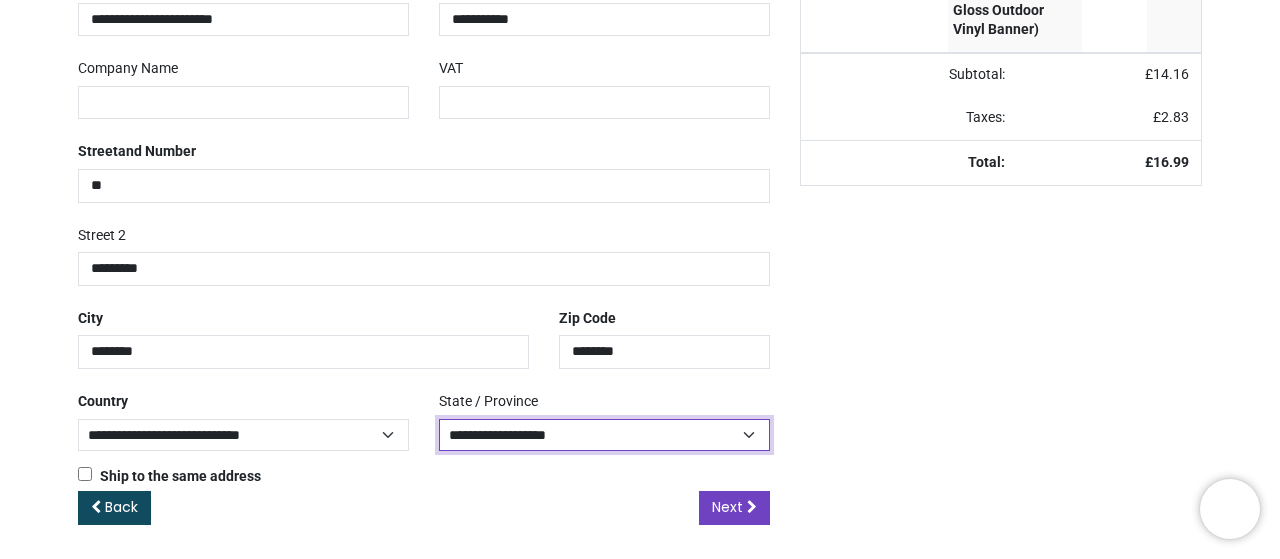 select on "***" 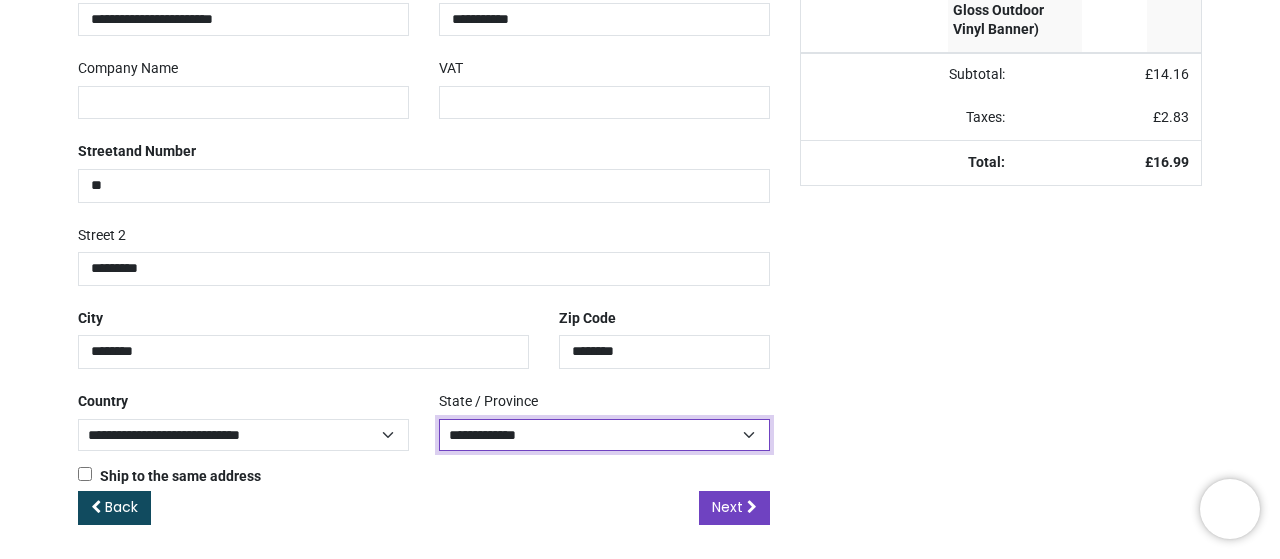 click on "**********" at bounding box center [0, 0] 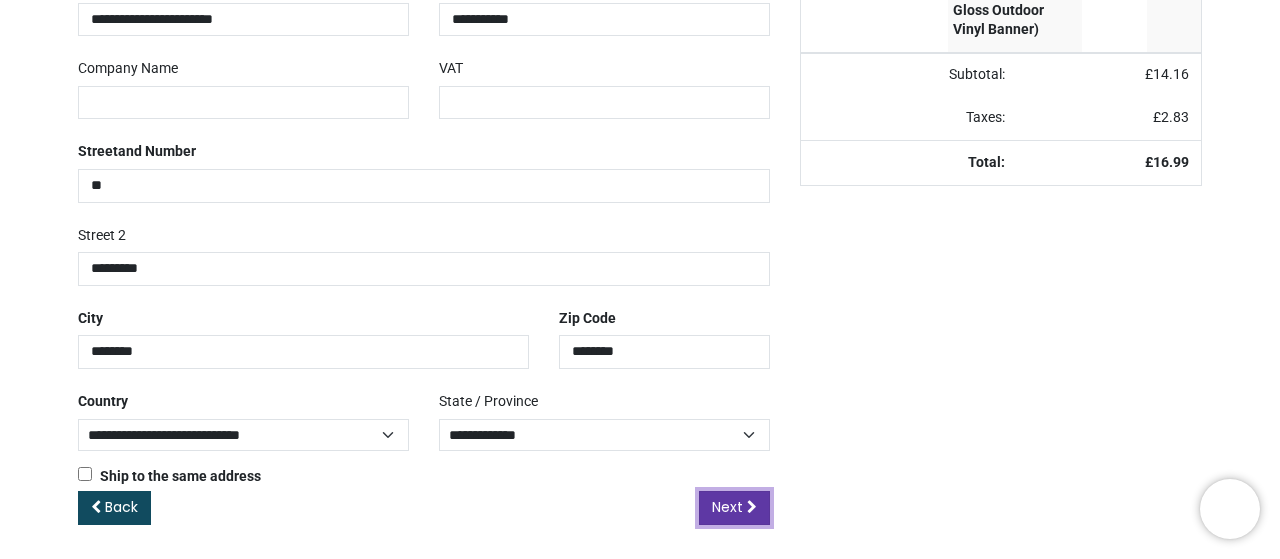 click on "Next" at bounding box center (727, 507) 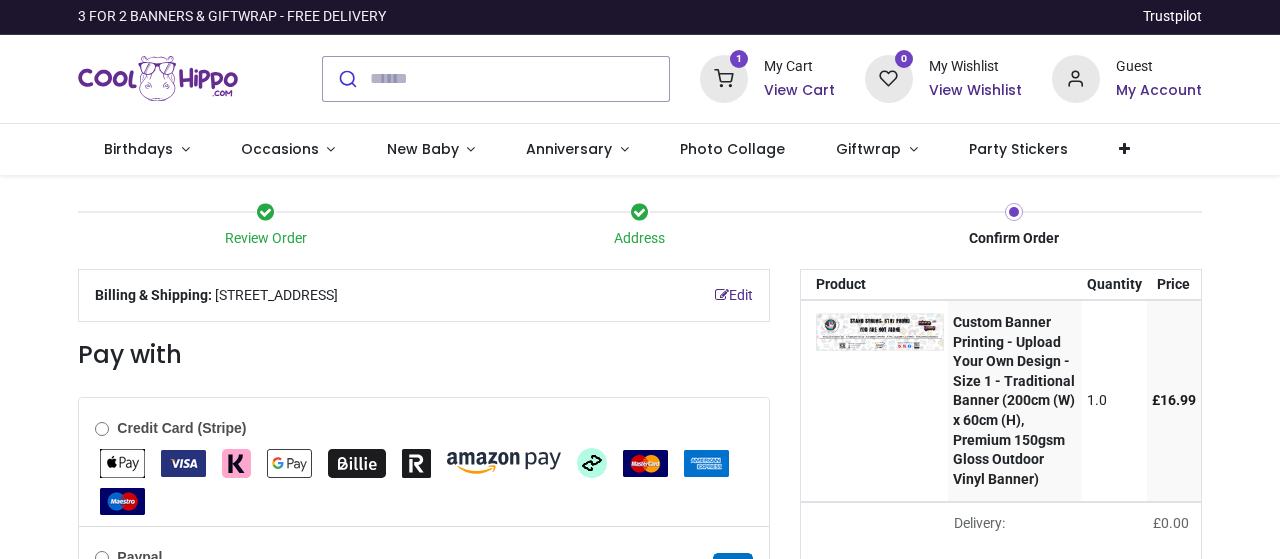 scroll, scrollTop: 0, scrollLeft: 0, axis: both 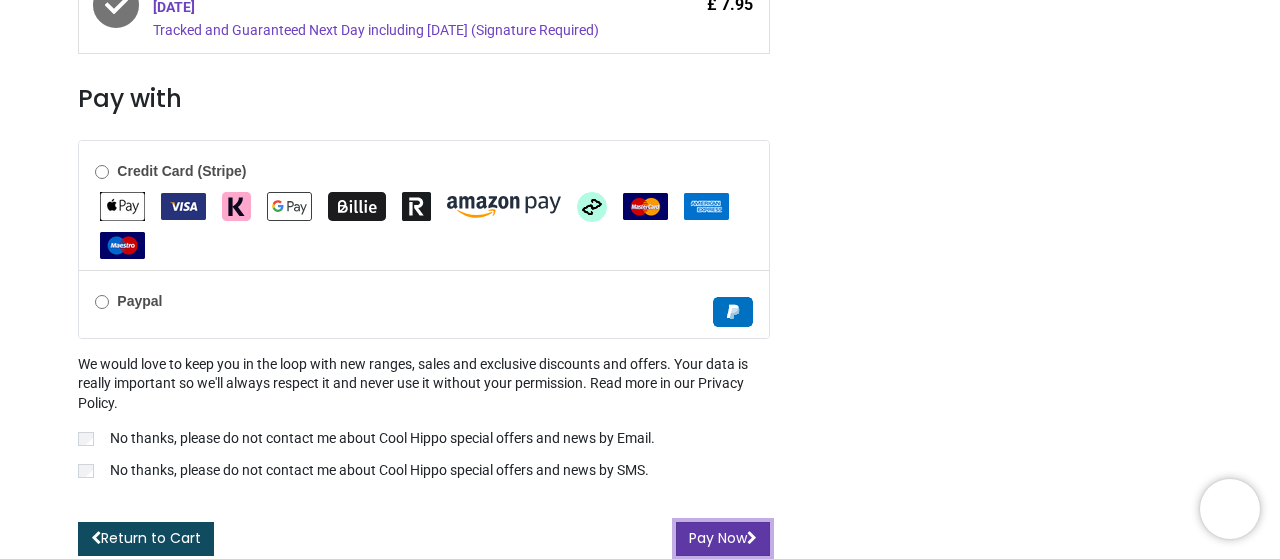 click on "Pay Now" at bounding box center (723, 539) 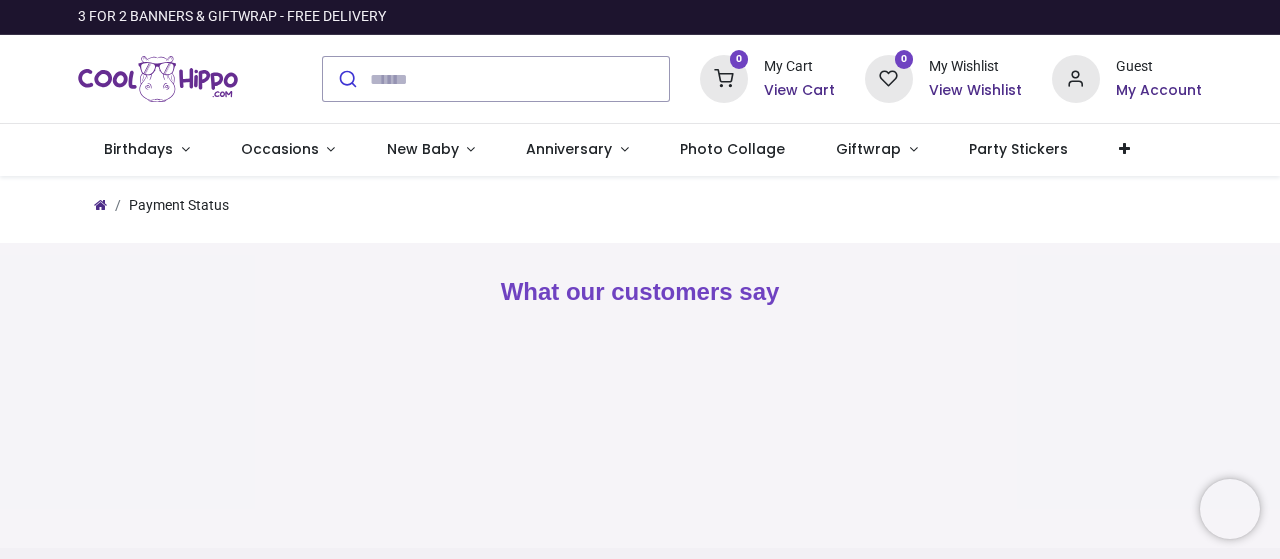 scroll, scrollTop: 0, scrollLeft: 0, axis: both 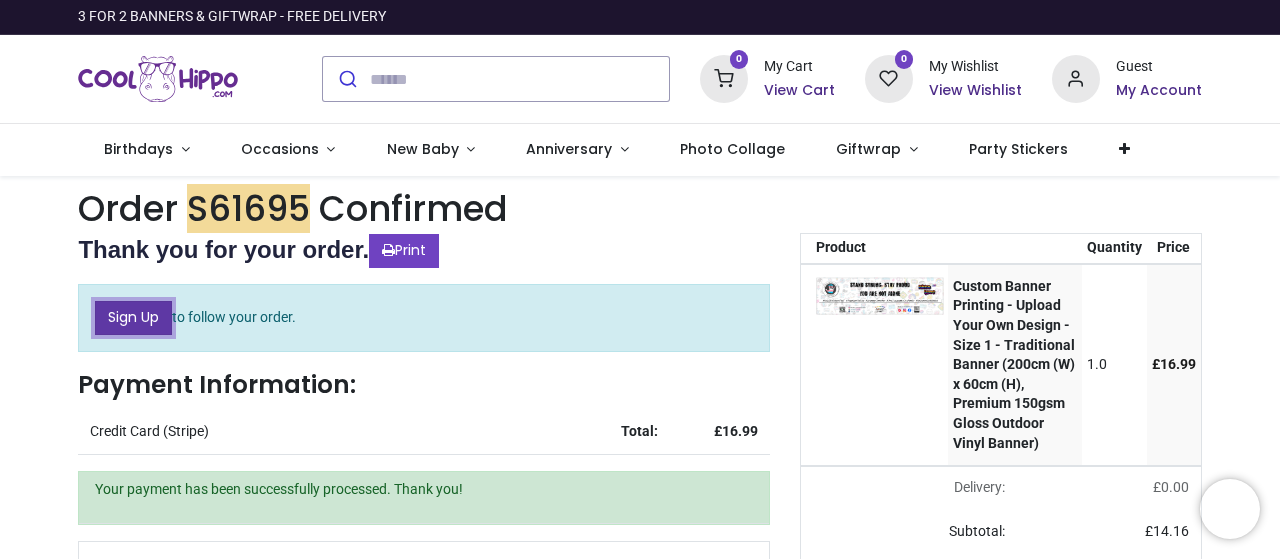 click on "Sign Up" at bounding box center (133, 318) 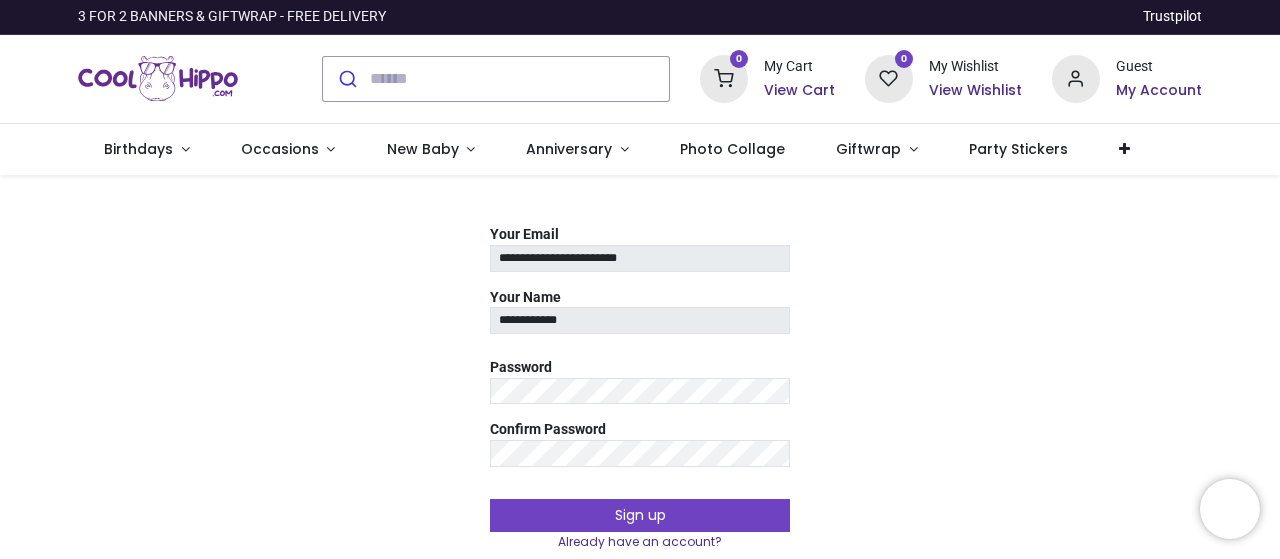 scroll, scrollTop: 0, scrollLeft: 0, axis: both 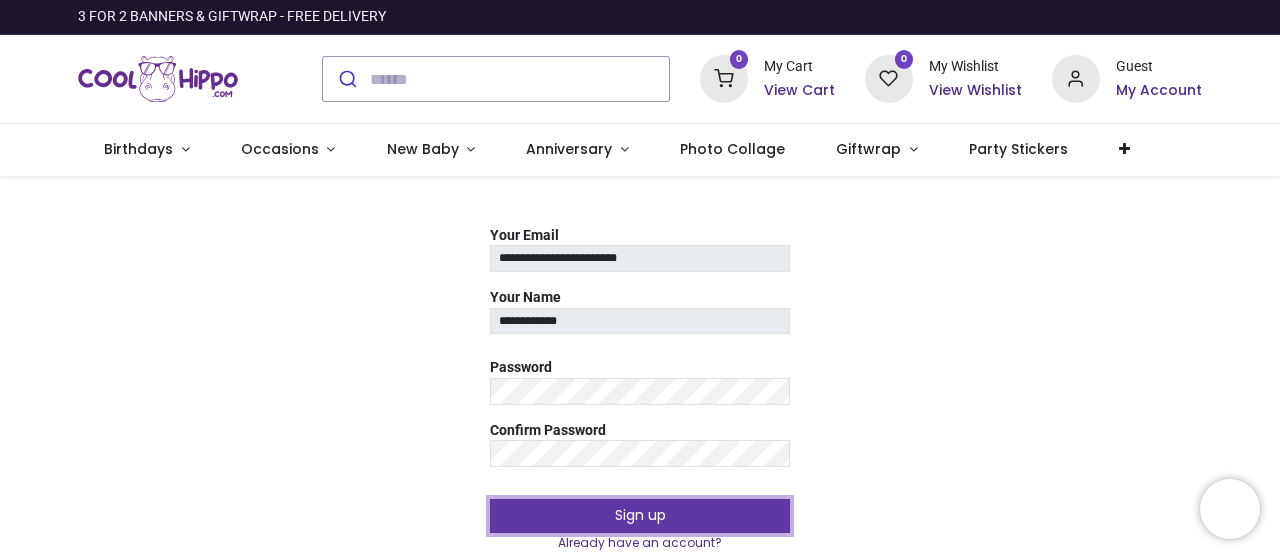 click on "Sign up" at bounding box center [640, 516] 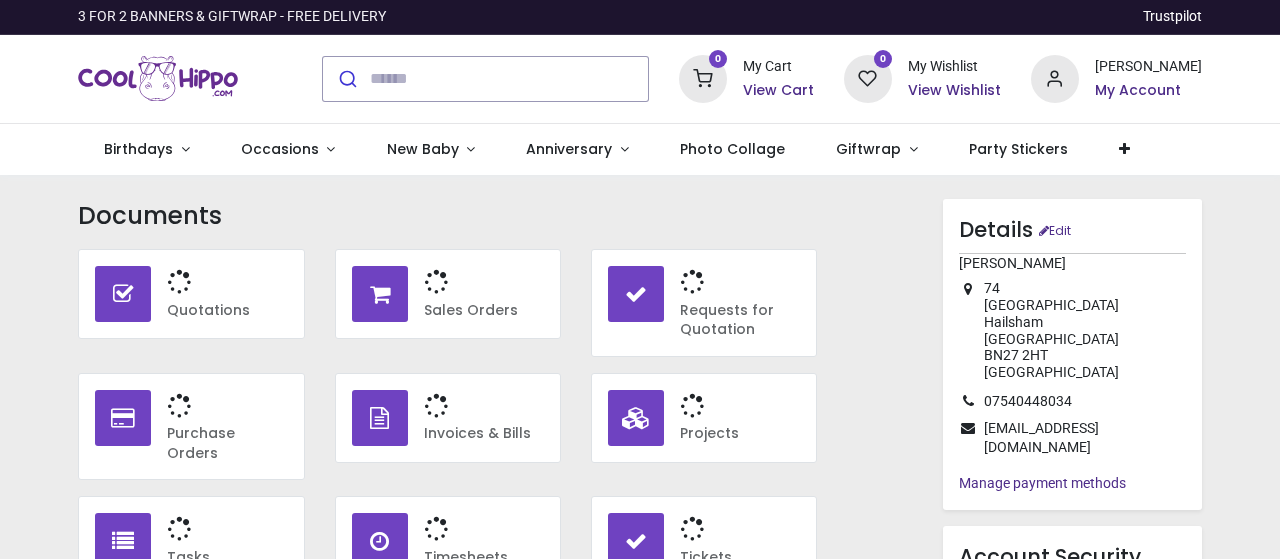 scroll, scrollTop: 0, scrollLeft: 0, axis: both 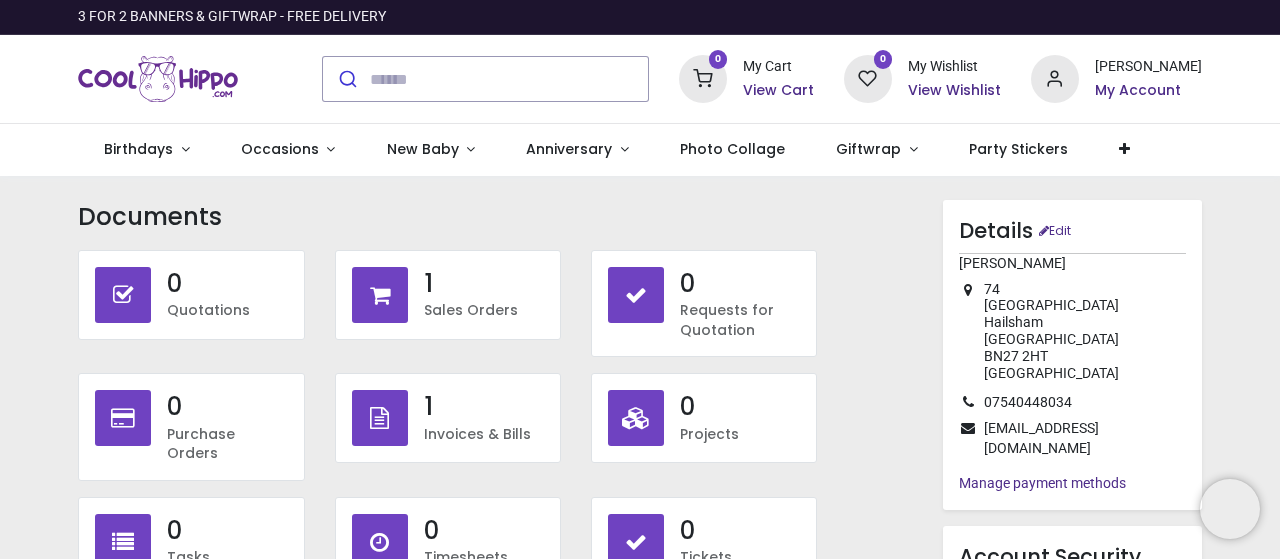 type on "**********" 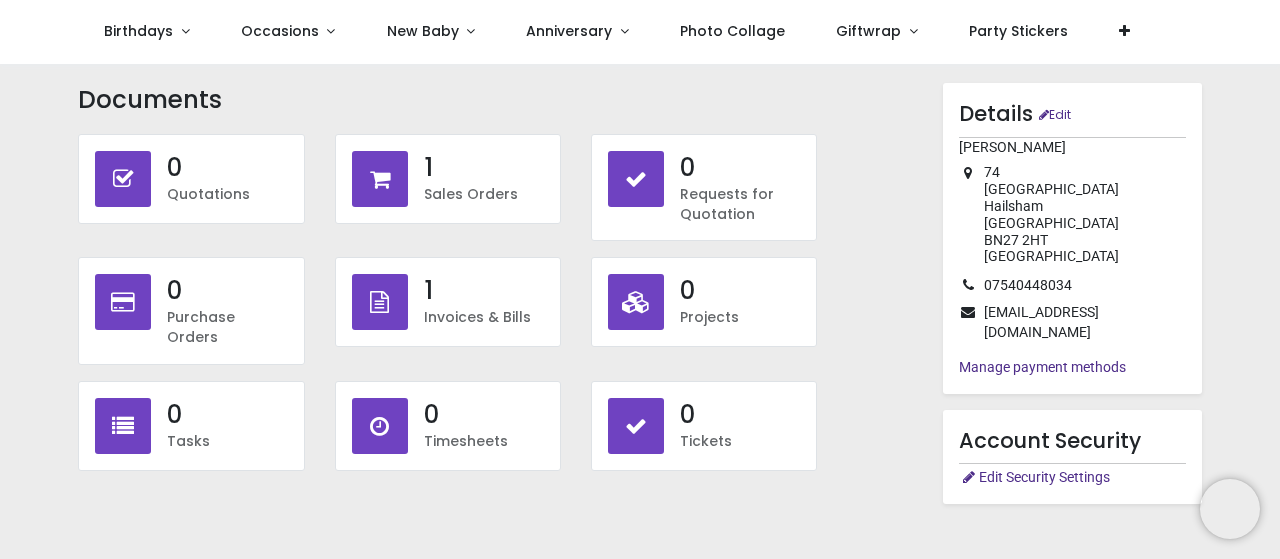 scroll, scrollTop: 0, scrollLeft: 0, axis: both 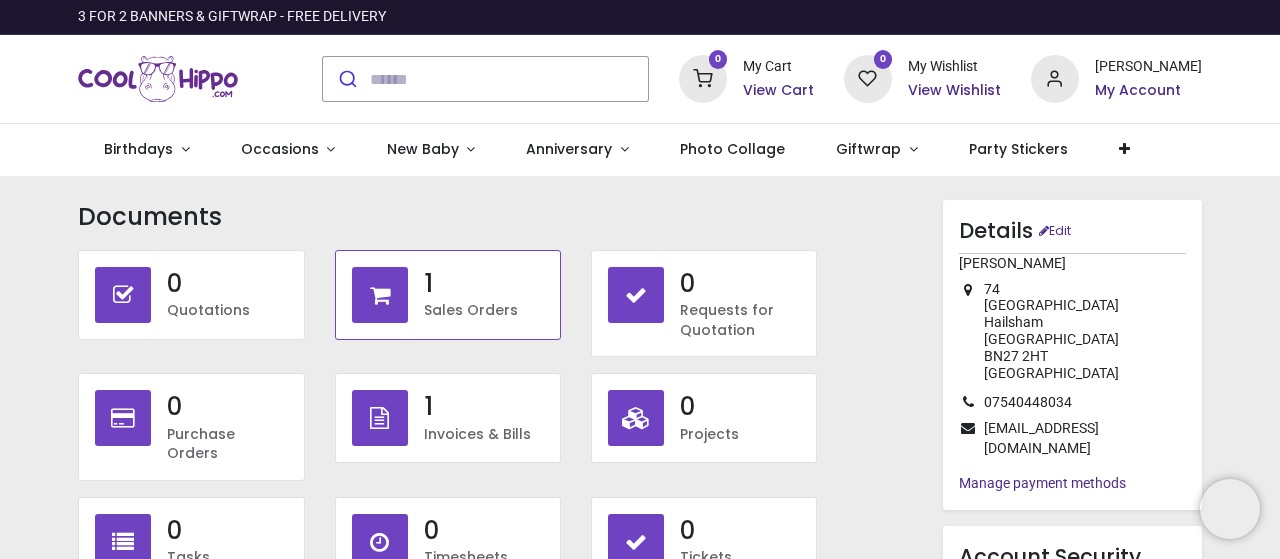 click at bounding box center (380, 295) 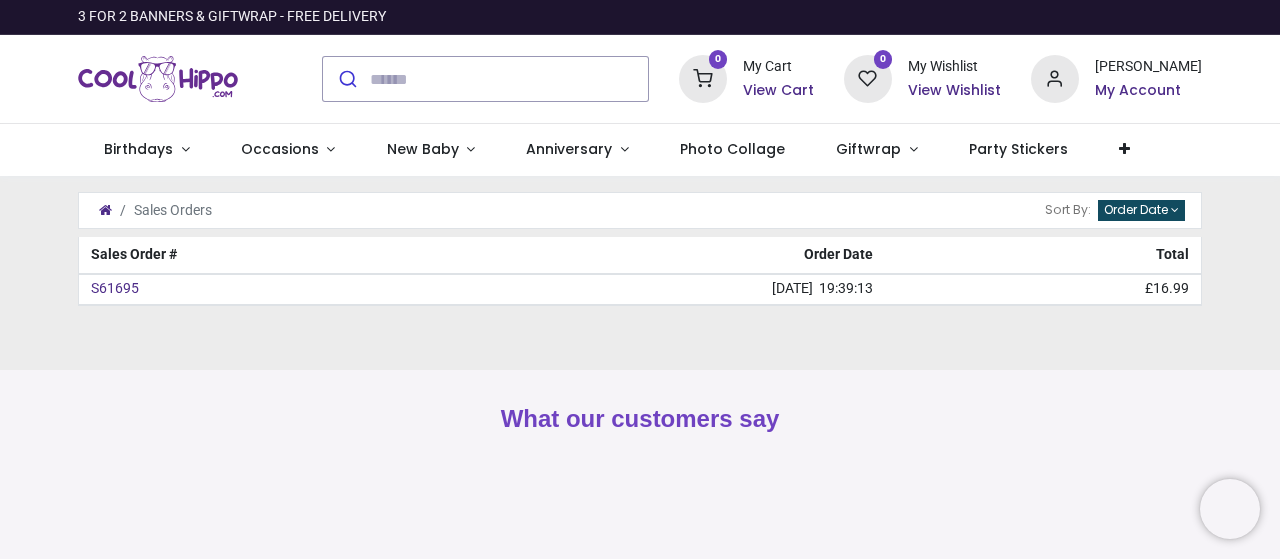 scroll, scrollTop: 0, scrollLeft: 0, axis: both 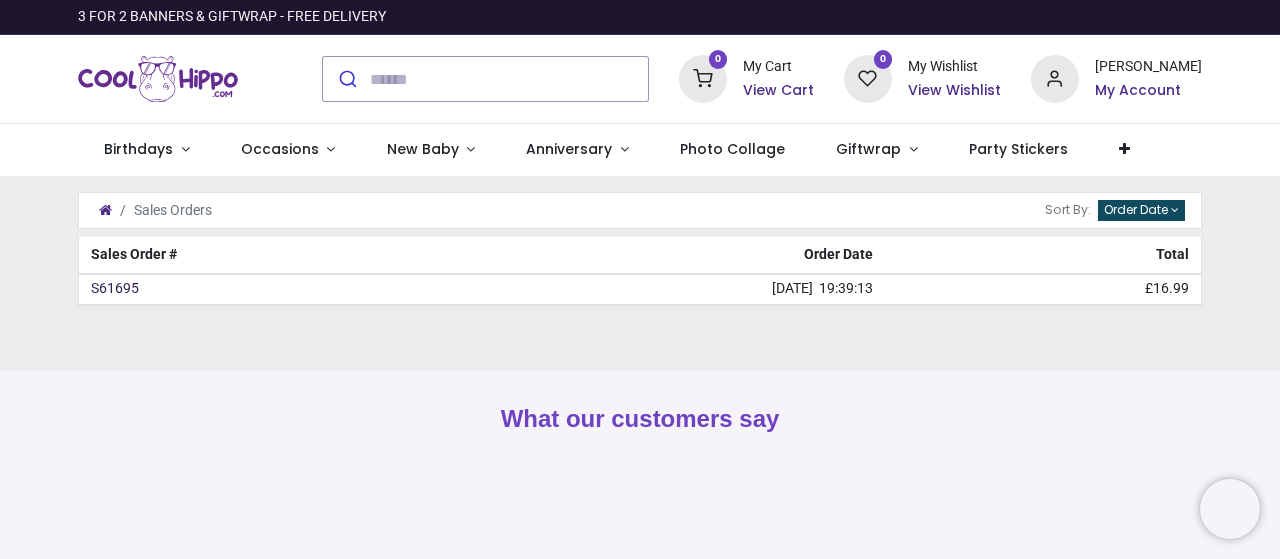 click on "S61695" at bounding box center (115, 288) 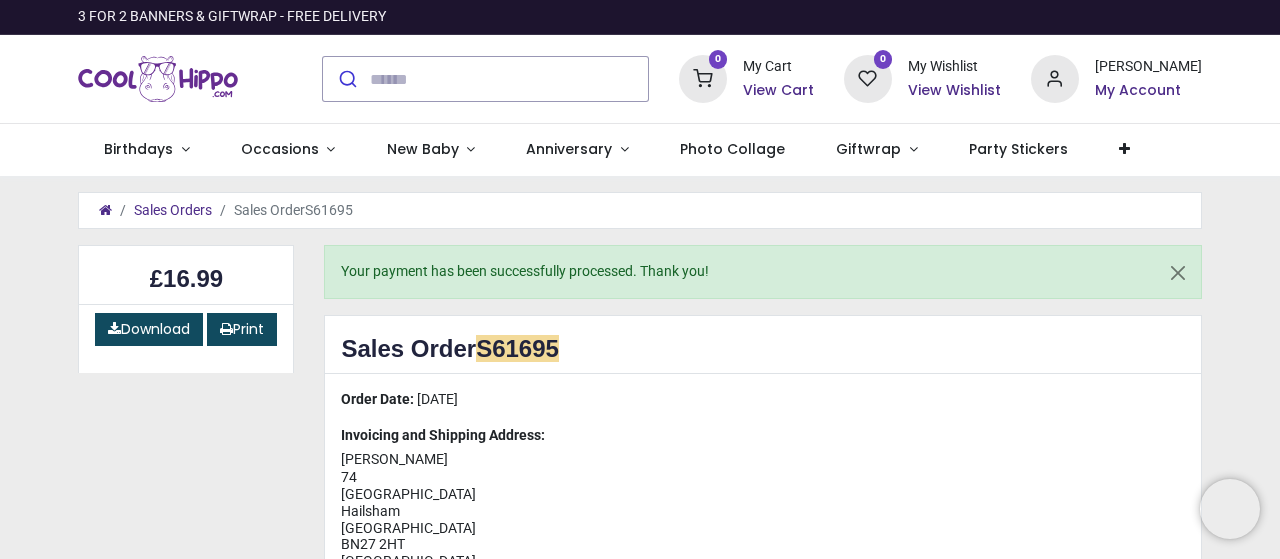 scroll, scrollTop: 0, scrollLeft: 0, axis: both 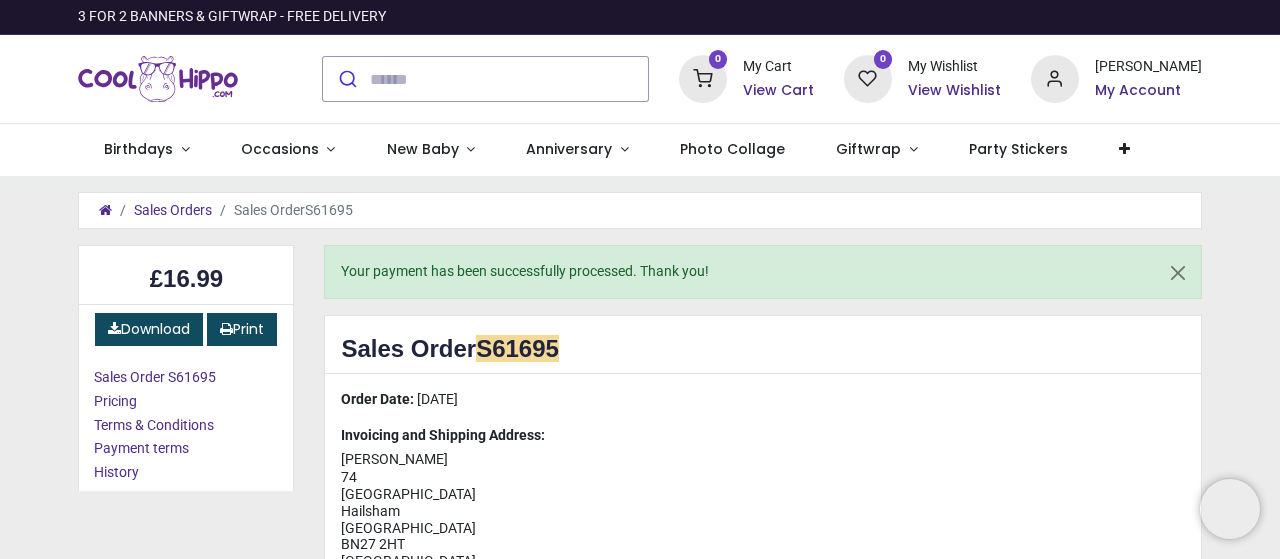 type on "**********" 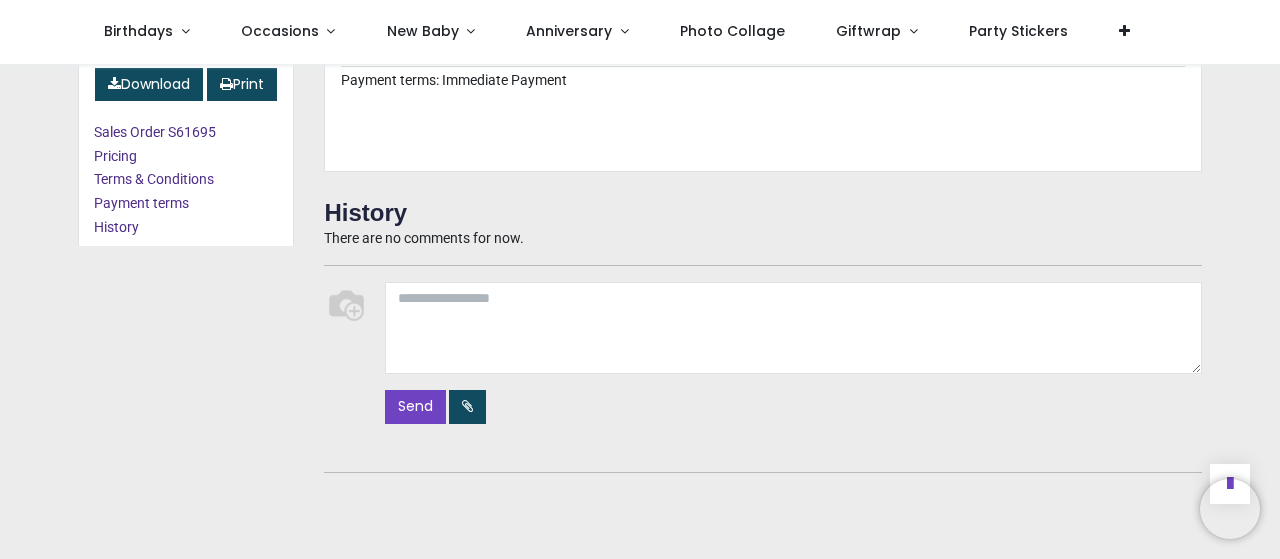 scroll, scrollTop: 1131, scrollLeft: 0, axis: vertical 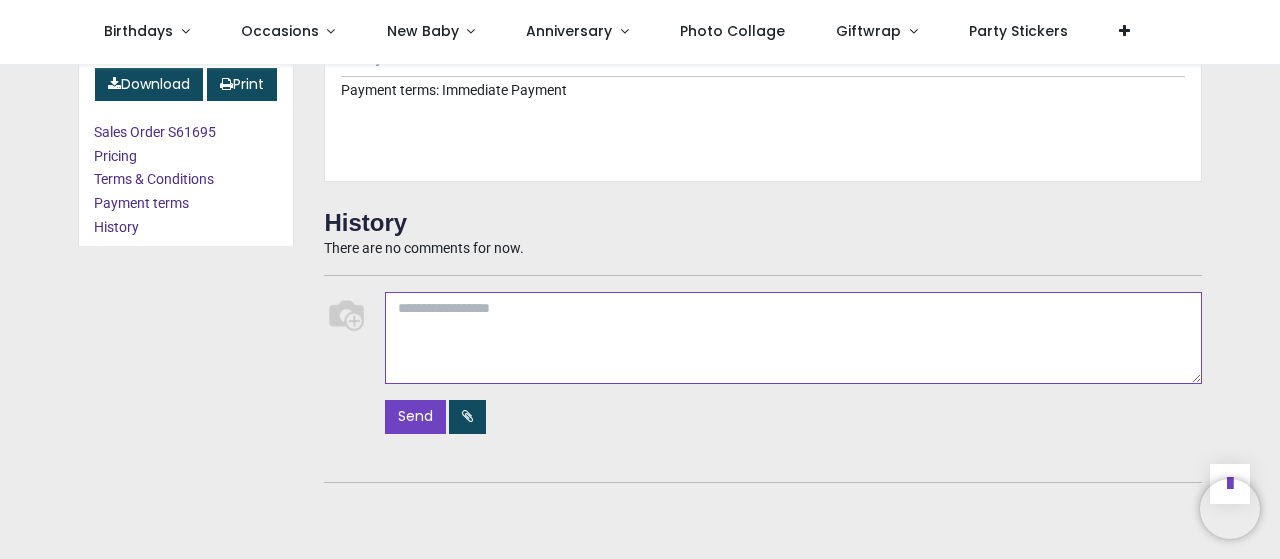 click at bounding box center (793, 338) 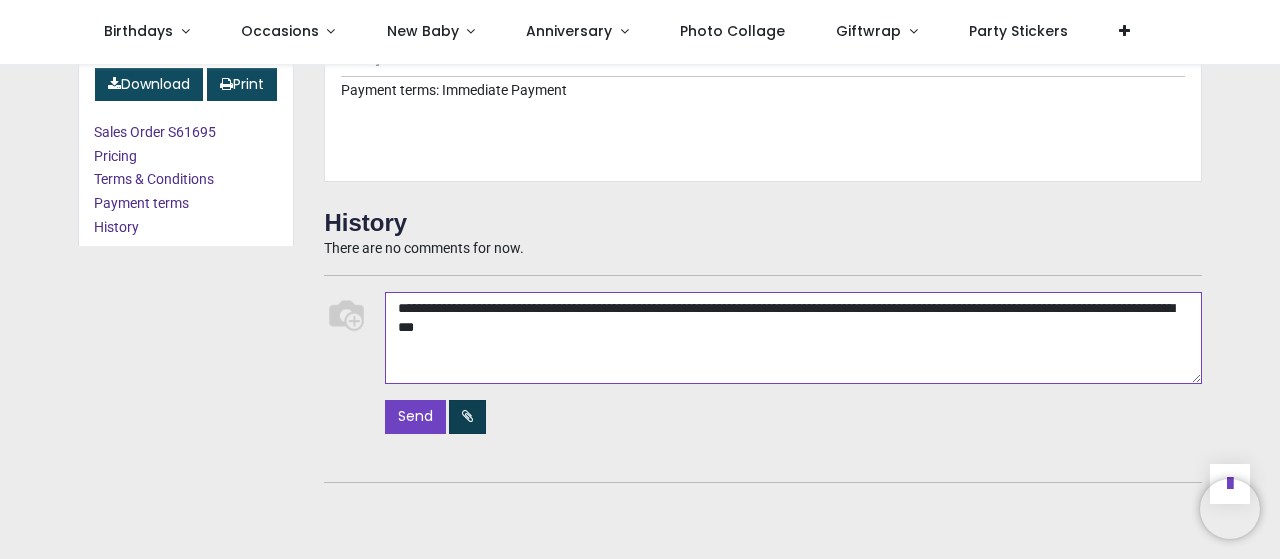 type on "**********" 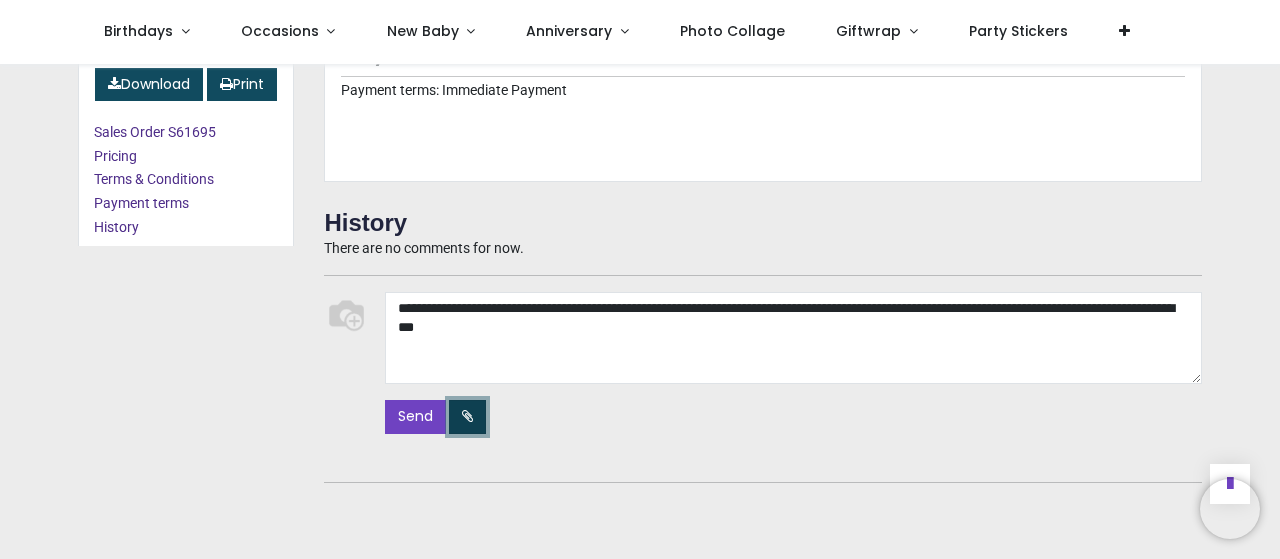 click at bounding box center (467, 416) 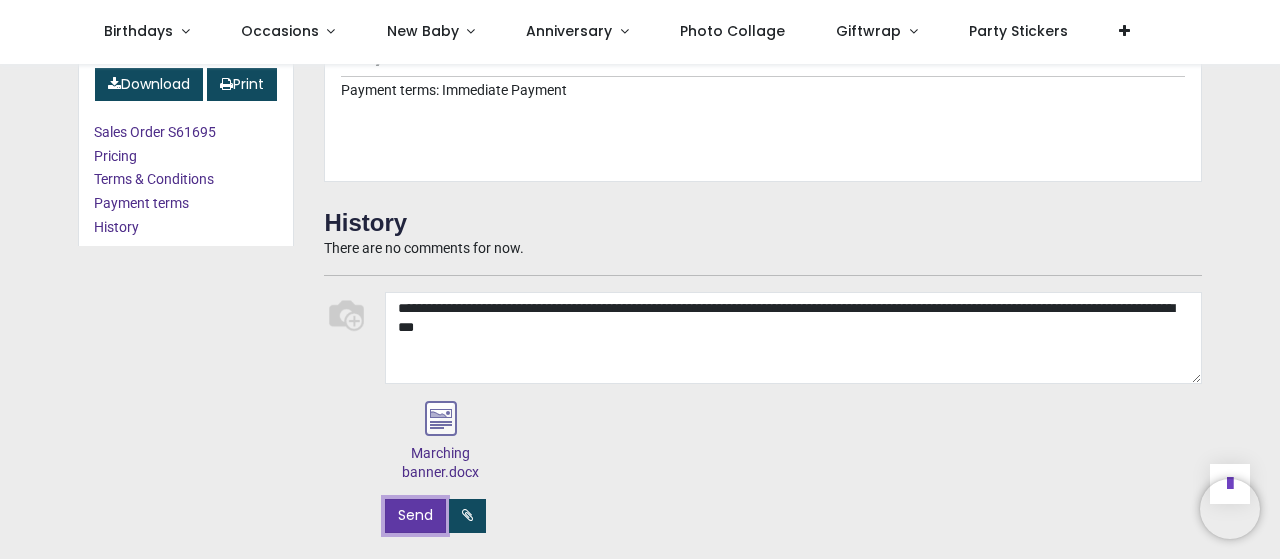 click on "Send" at bounding box center (415, 516) 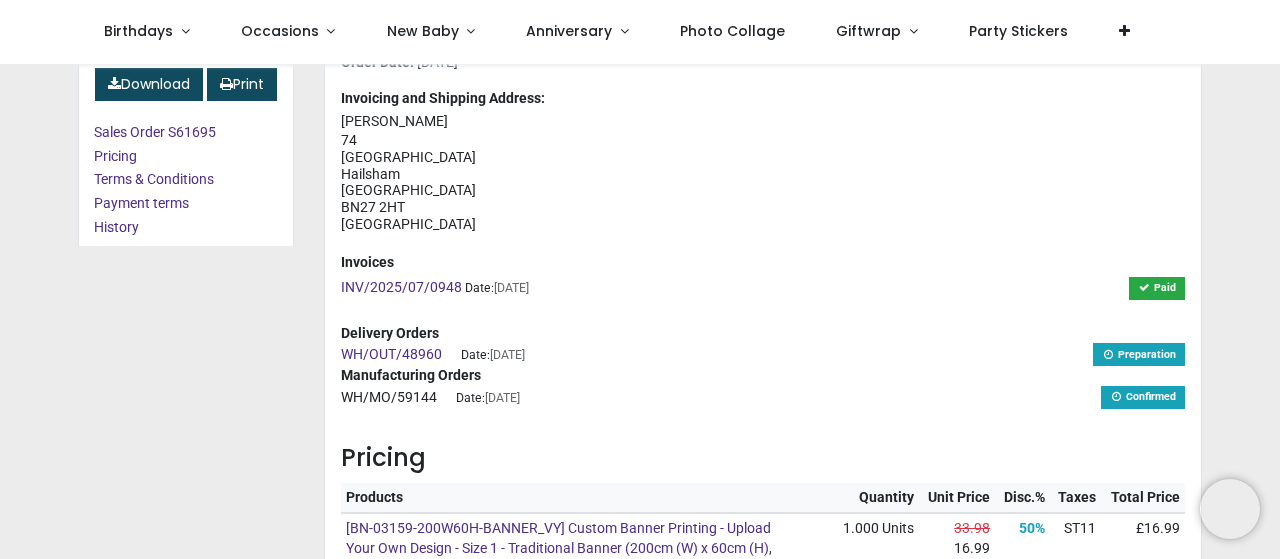 scroll, scrollTop: 0, scrollLeft: 0, axis: both 